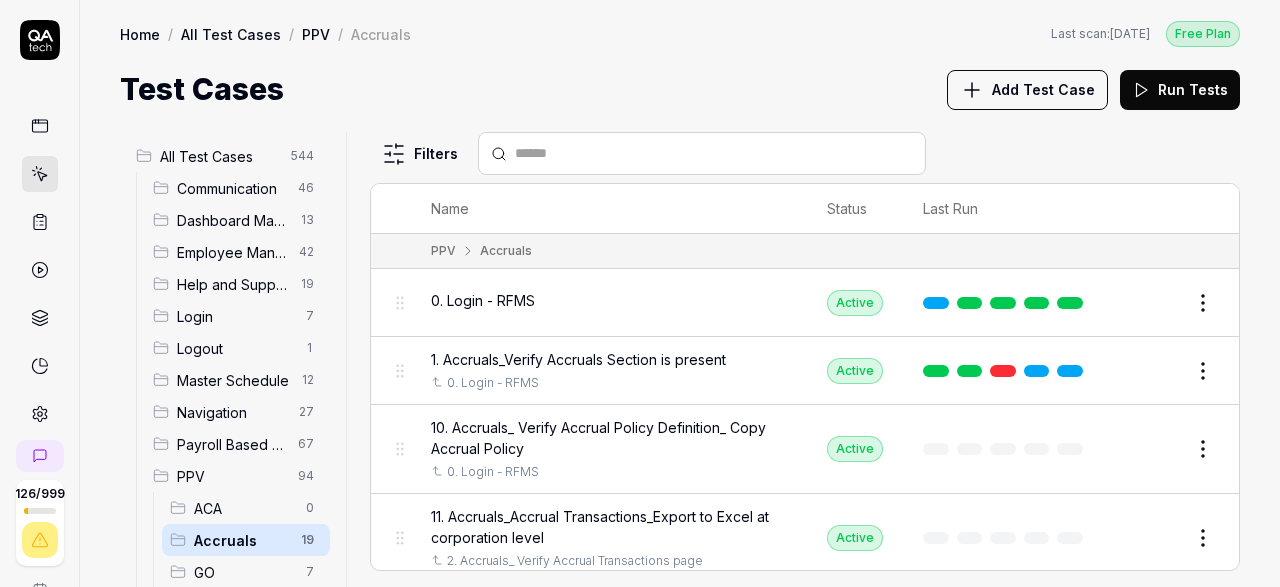 scroll, scrollTop: 0, scrollLeft: 0, axis: both 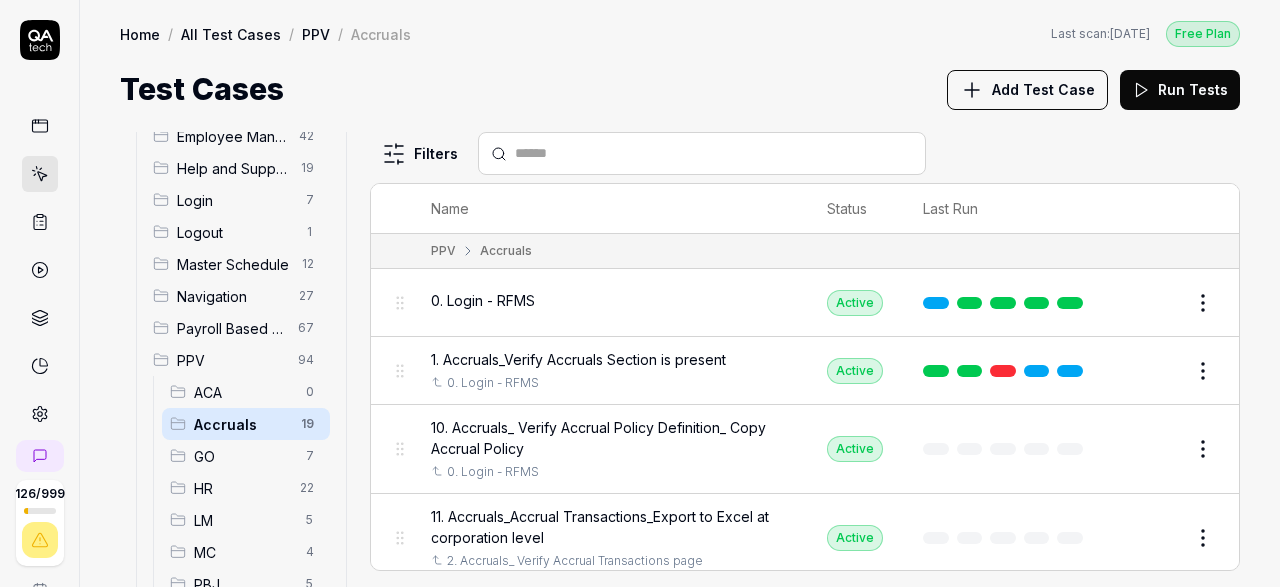 click on "0. Login - RFMS" at bounding box center (483, 300) 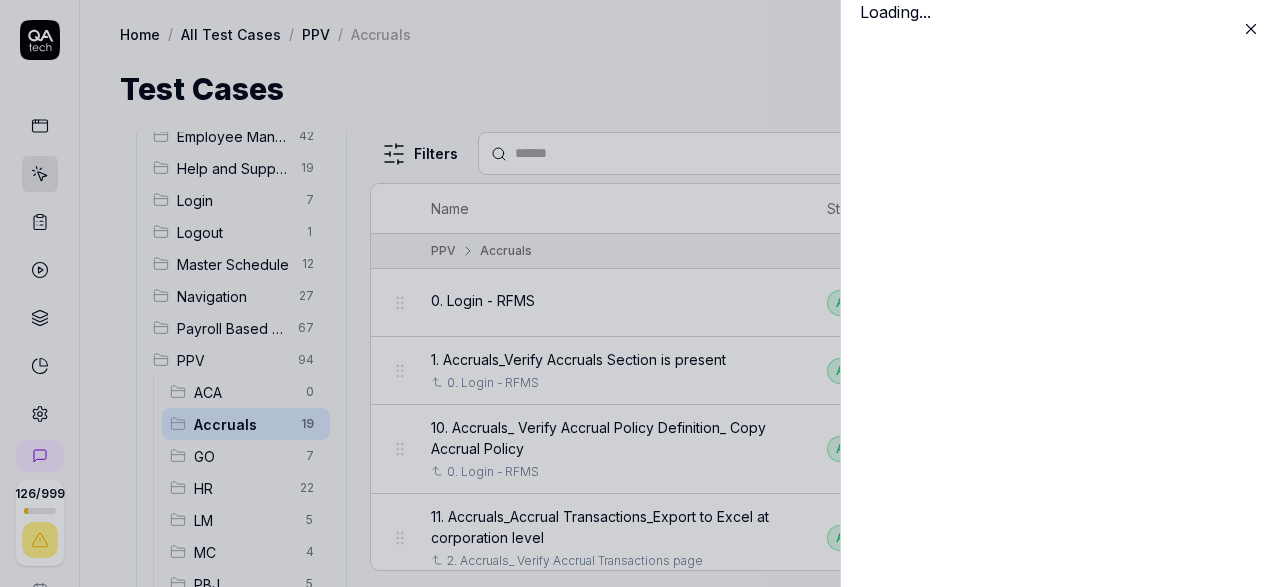 scroll, scrollTop: 116, scrollLeft: 0, axis: vertical 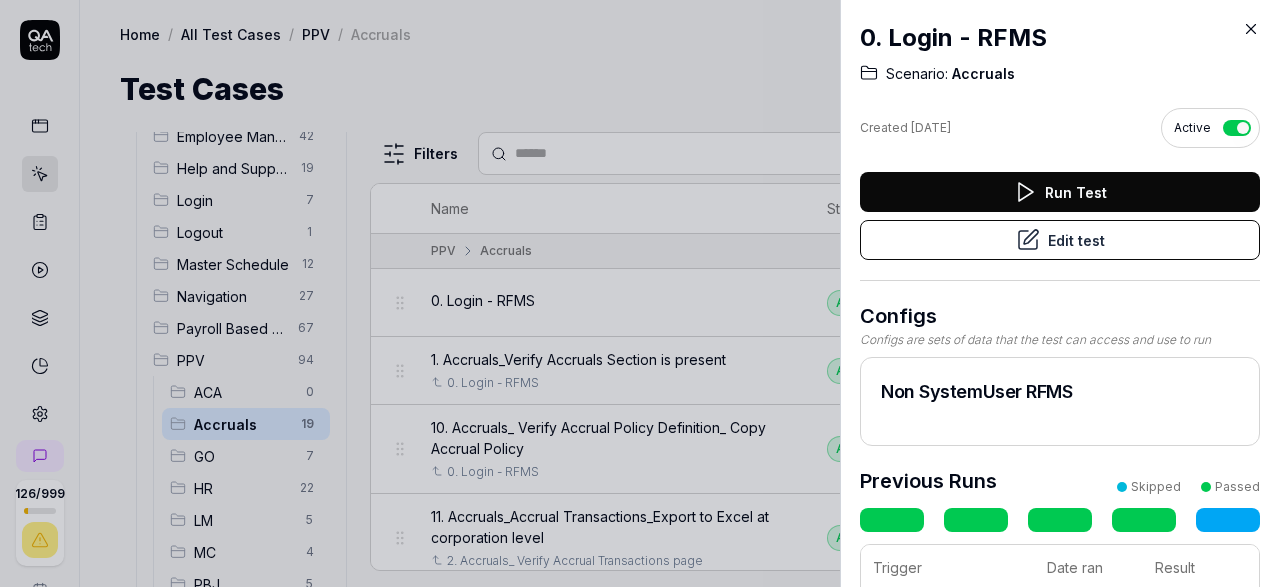 click 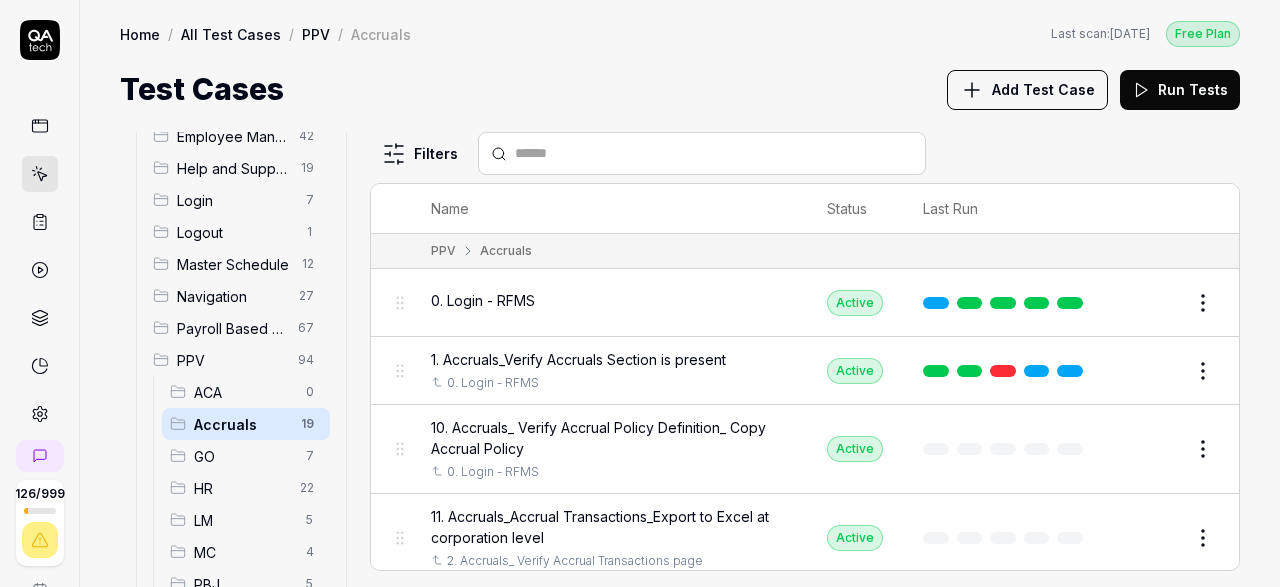 scroll, scrollTop: 116, scrollLeft: 0, axis: vertical 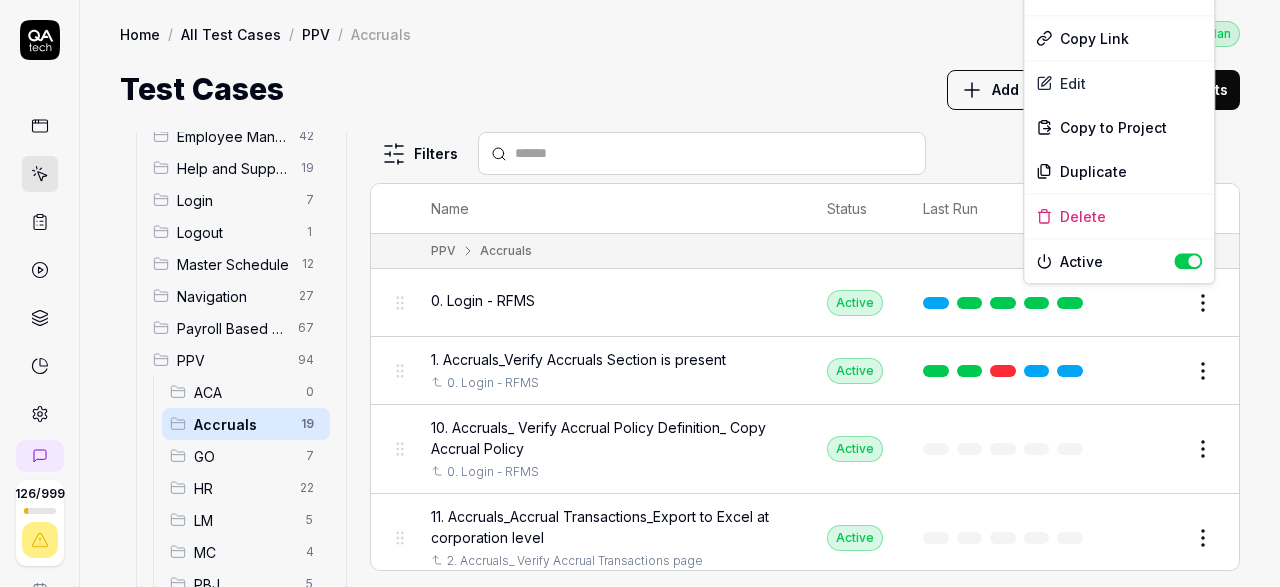 click on "126  /  999 s S Home / All Test Cases / PPV / Accruals Free Plan Home / All Test Cases / PPV / Accruals Last scan:  [DATE] Free Plan Test Cases Add Test Case Run Tests All Test Cases 544 Communication 46 Dashboard Management 13 Employee Management 42 Help and Support 19 Login 7 Logout 1 Master Schedule 12 Navigation 27 Payroll Based Journal 67 PPV 94 ACA 0 Accruals 19 GO 7 HR 22 LM 5 MC 4 PBJ 5 SO 24 Spotlight 4 TA 4 Reporting 6 Schedule Optimizer 7 Screen Loads 7 TestPPV 0 Time & Attendance 192 User Profile 1 Filters Name Status Last Run PPV Accruals 0. Login - RFMS Active Edit 1. Accruals_Verify Accruals Section is present 0. Login - RFMS Active Edit 10. Accruals_ Verify Accrual Policy Definition_ Copy Accrual Policy 0. Login - RFMS Active Edit 11. Accruals_Accrual Transactions_Export to Excel at corporation level 2. Accruals_ Verify Accrual Transactions page Active Edit 12. Accruals_Accrual Transactions_Export to pdf at corporation level 2. Accruals_ Verify Accrual Transactions page Active Edit Active" at bounding box center [640, 293] 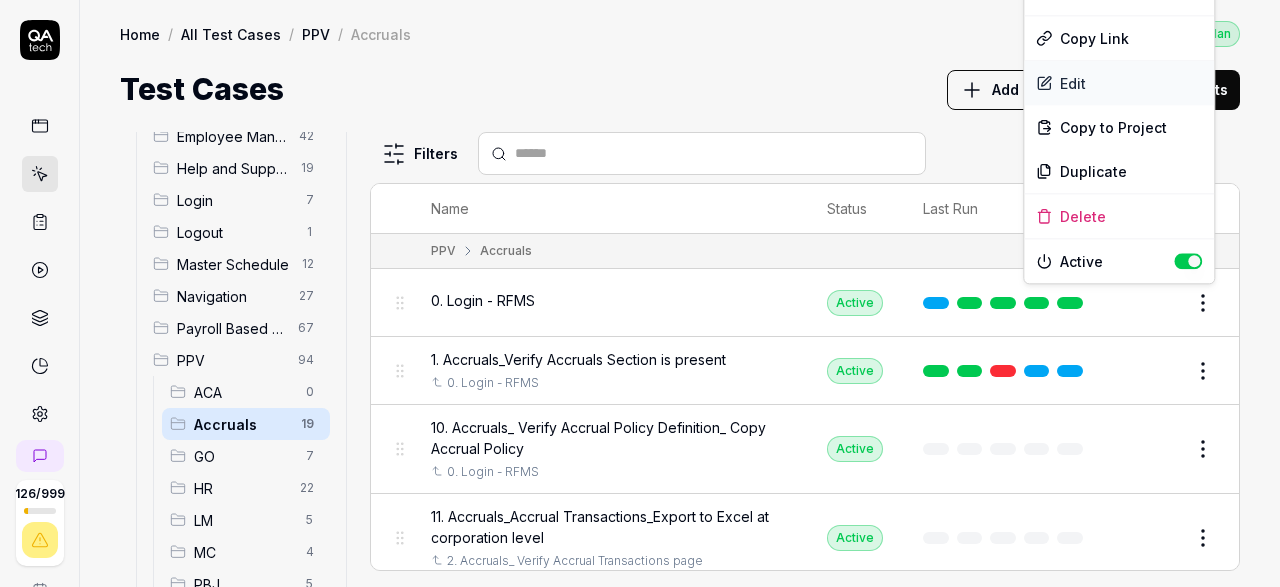 click on "Edit" at bounding box center [1119, 83] 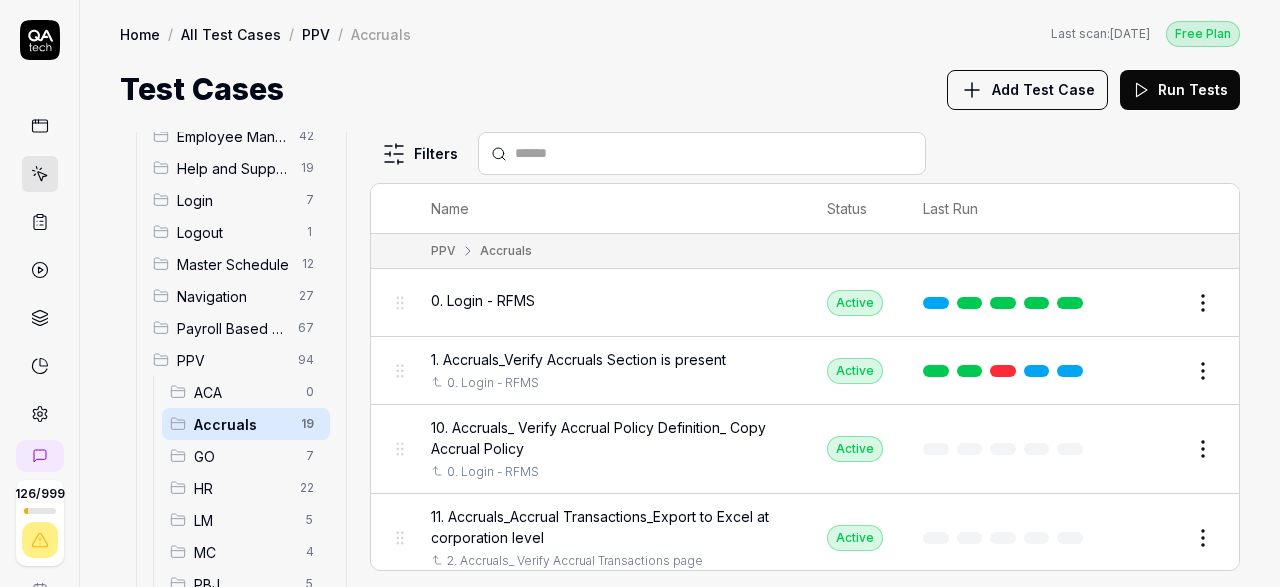 scroll, scrollTop: 116, scrollLeft: 0, axis: vertical 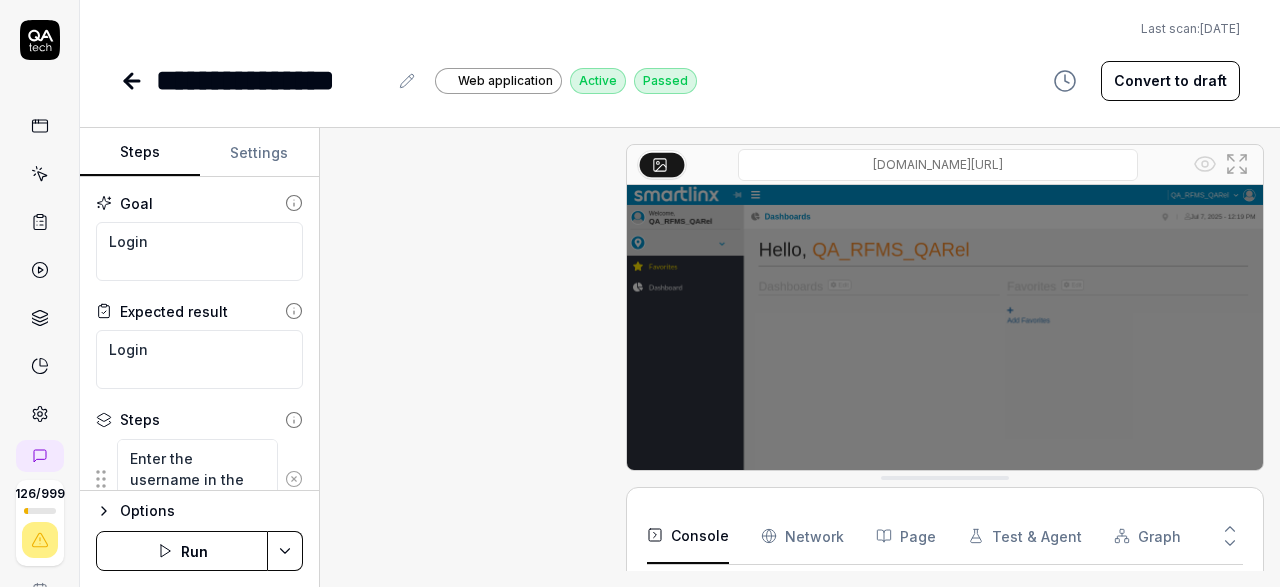 type on "*" 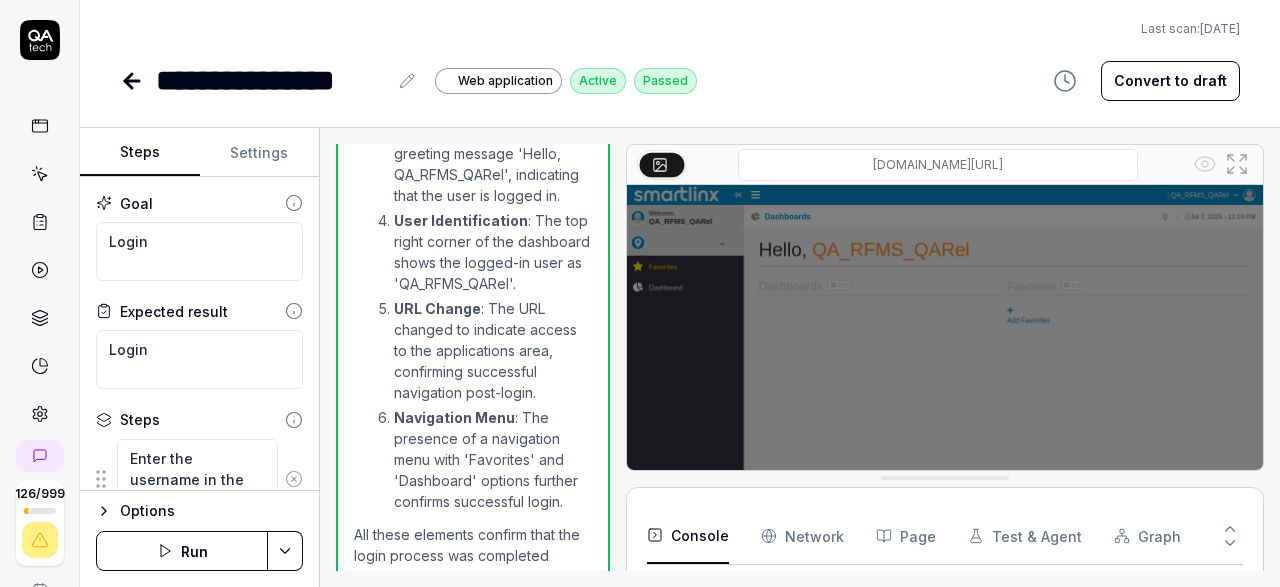 scroll, scrollTop: 1036, scrollLeft: 0, axis: vertical 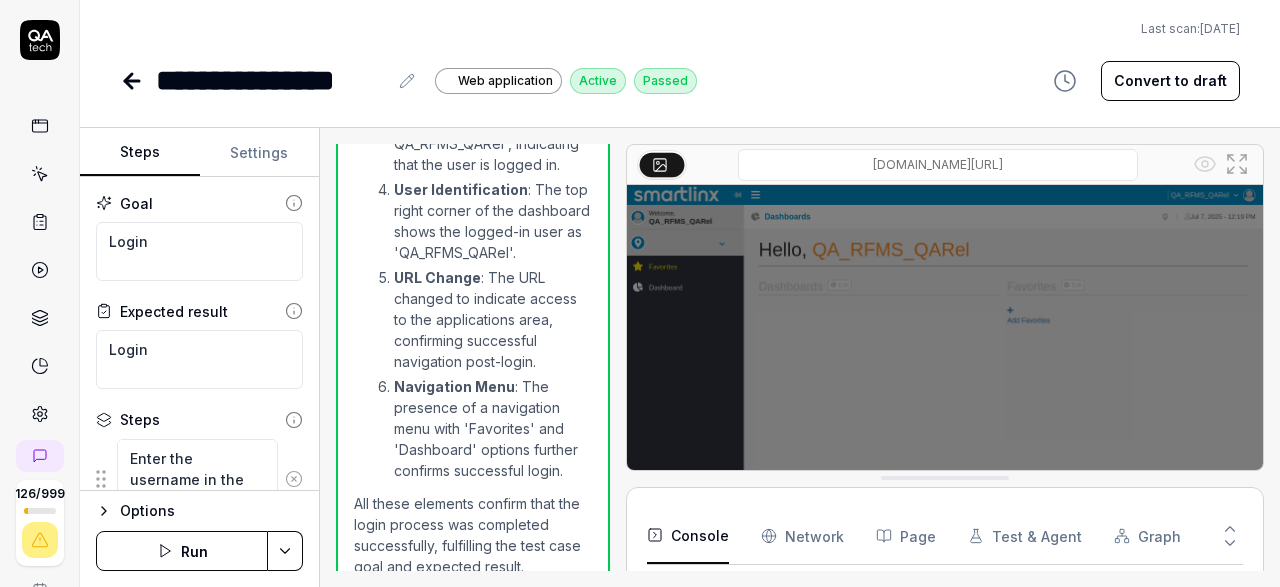 click on "Test & Agent" at bounding box center (1025, 536) 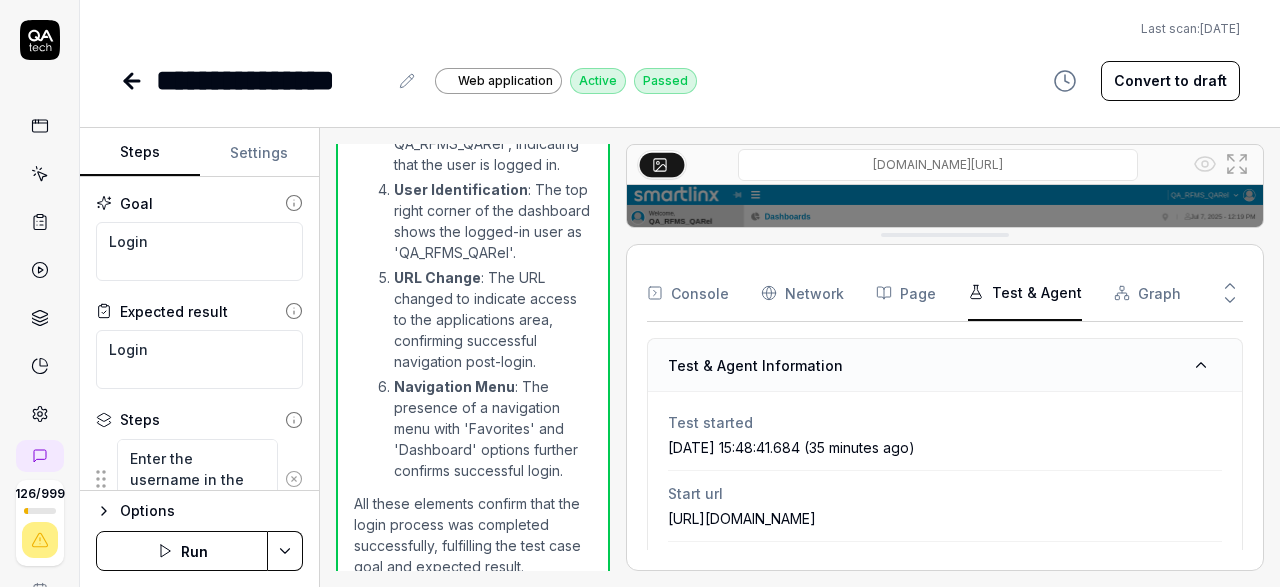 drag, startPoint x: 985, startPoint y: 477, endPoint x: 940, endPoint y: 225, distance: 255.98633 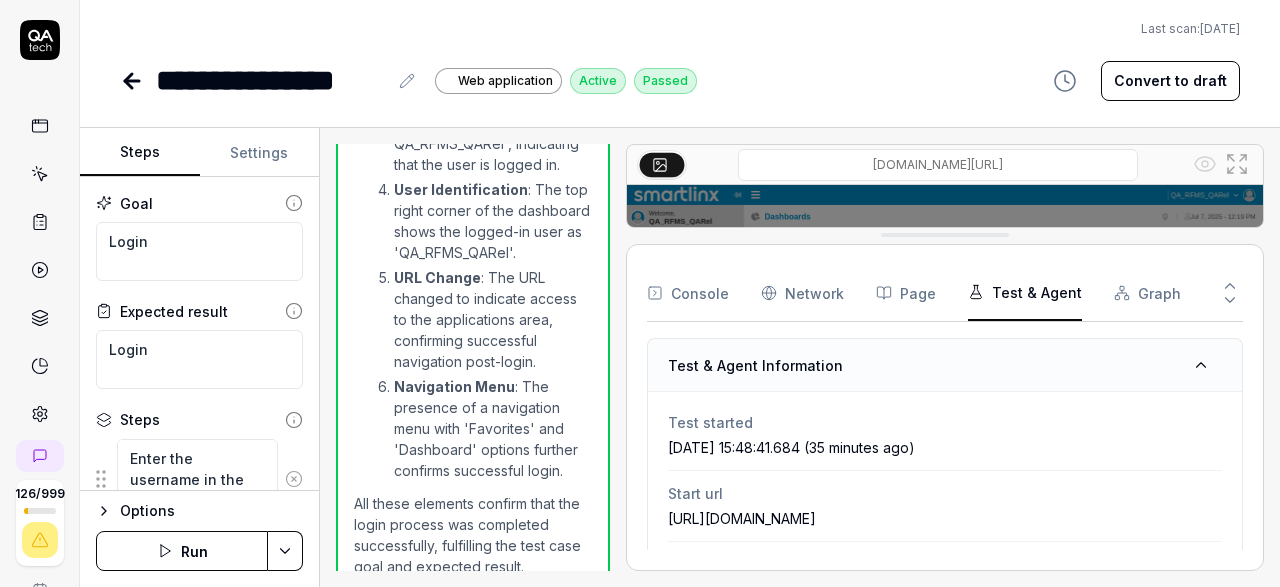 click on "[DOMAIN_NAME][URL]" at bounding box center (945, 186) 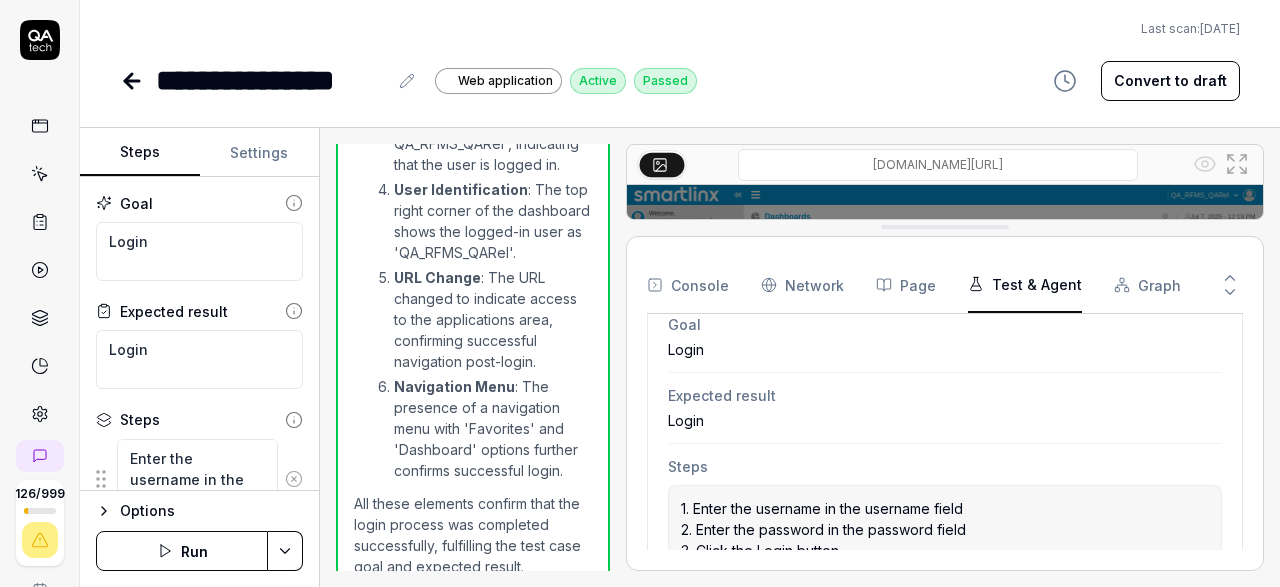 scroll, scrollTop: 0, scrollLeft: 0, axis: both 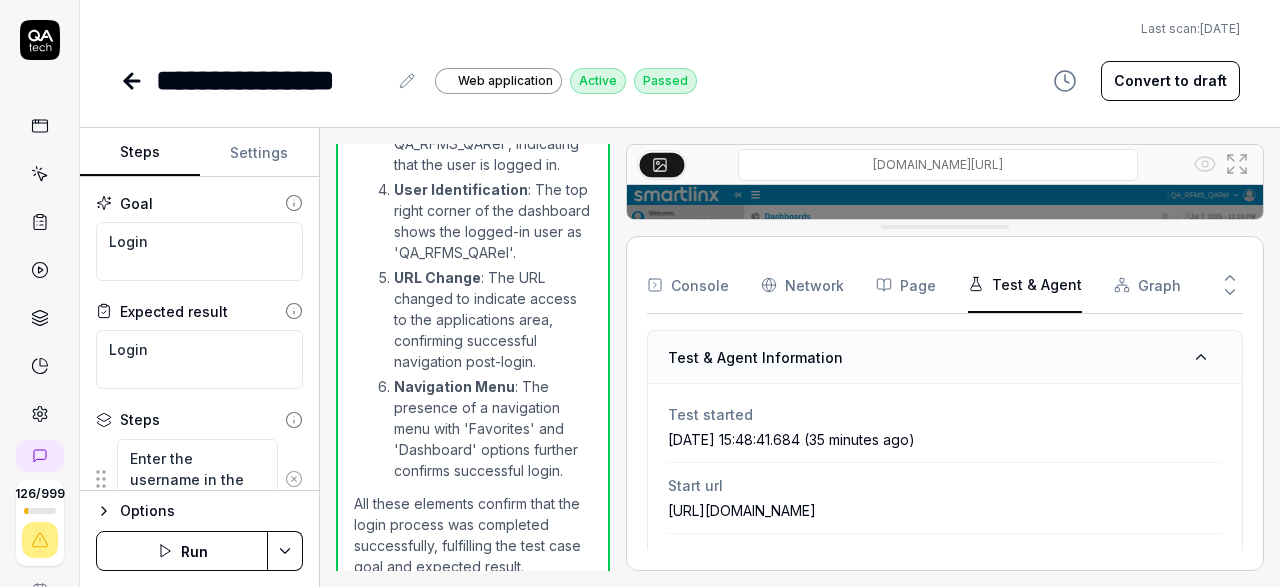 click 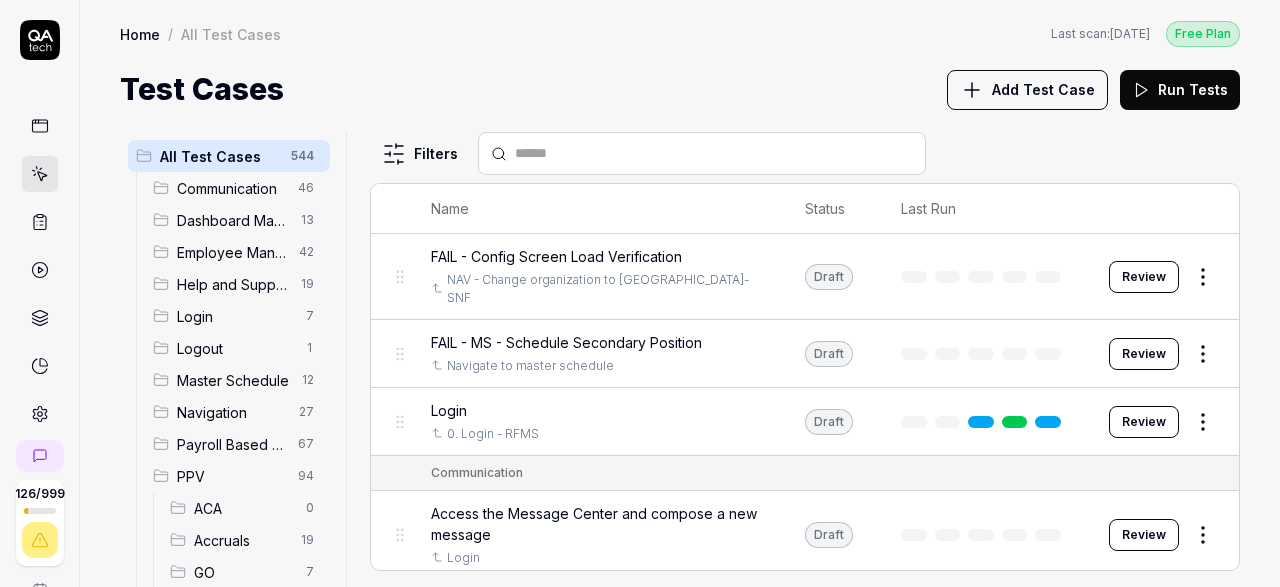 click on "Accruals" at bounding box center [241, 540] 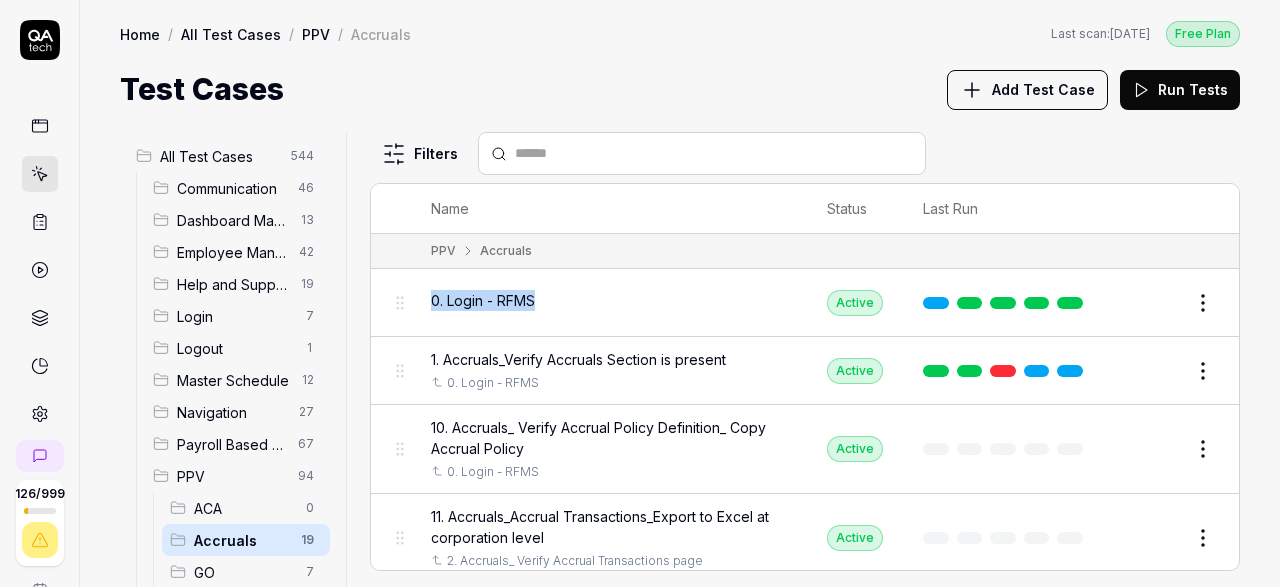 drag, startPoint x: 541, startPoint y: 307, endPoint x: 426, endPoint y: 310, distance: 115.03912 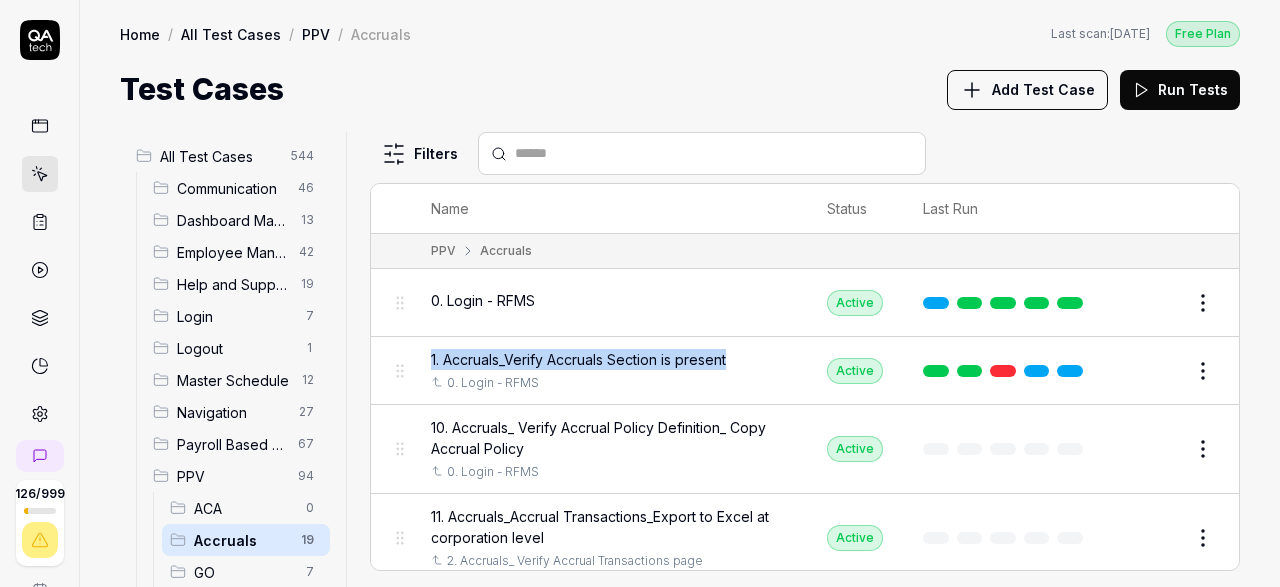drag, startPoint x: 737, startPoint y: 358, endPoint x: 423, endPoint y: 355, distance: 314.01434 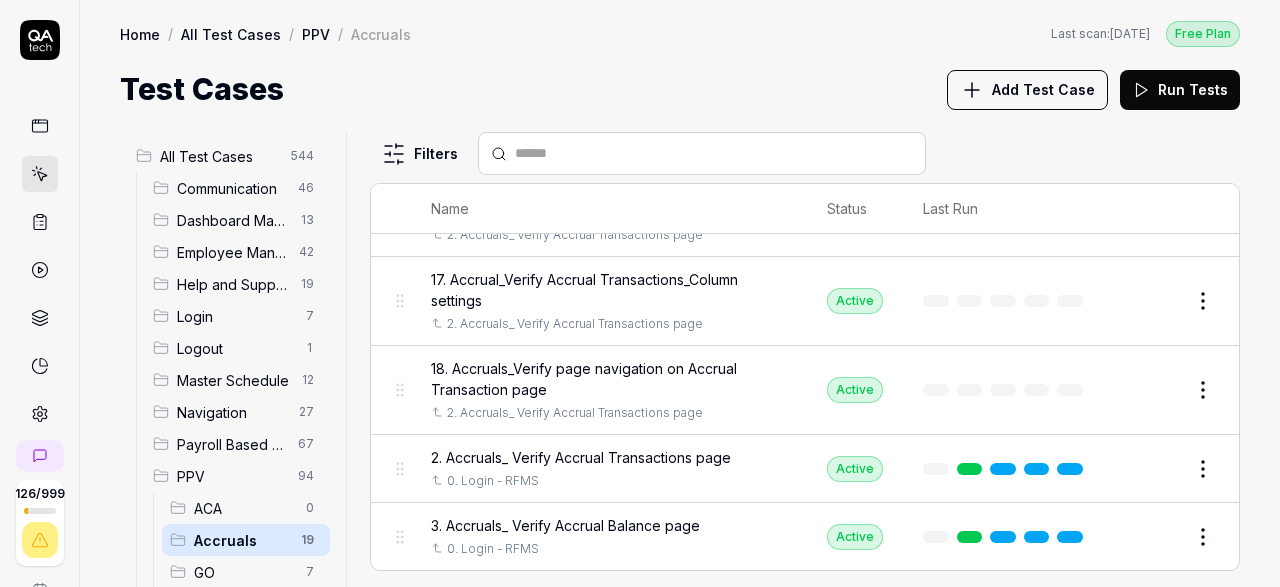 scroll, scrollTop: 812, scrollLeft: 0, axis: vertical 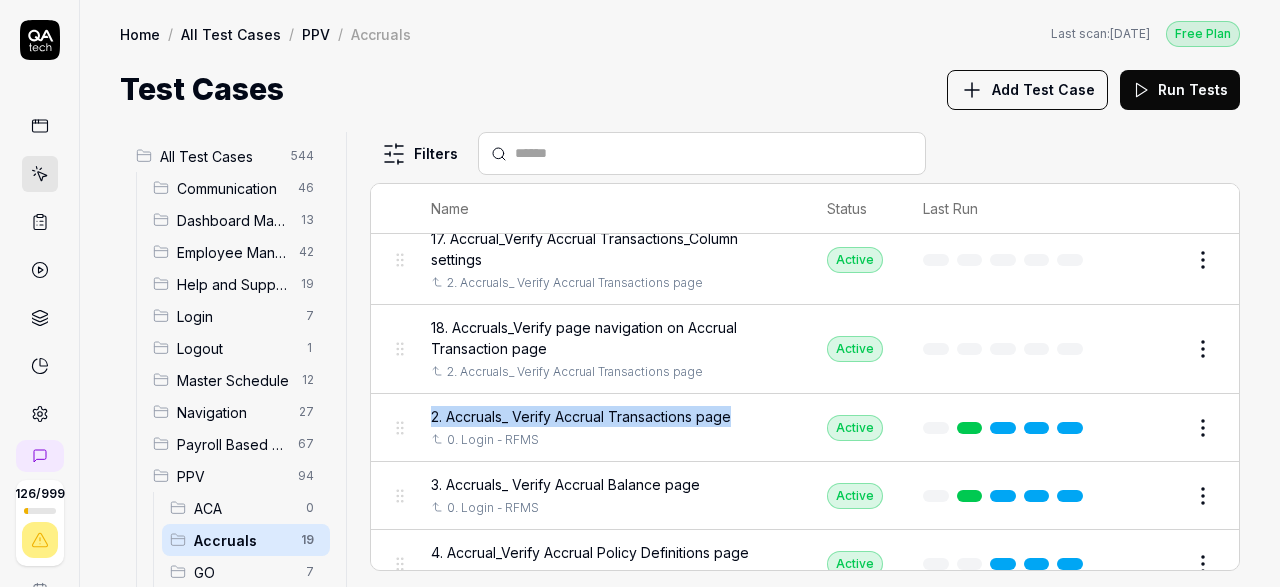 drag, startPoint x: 743, startPoint y: 411, endPoint x: 427, endPoint y: 413, distance: 316.00632 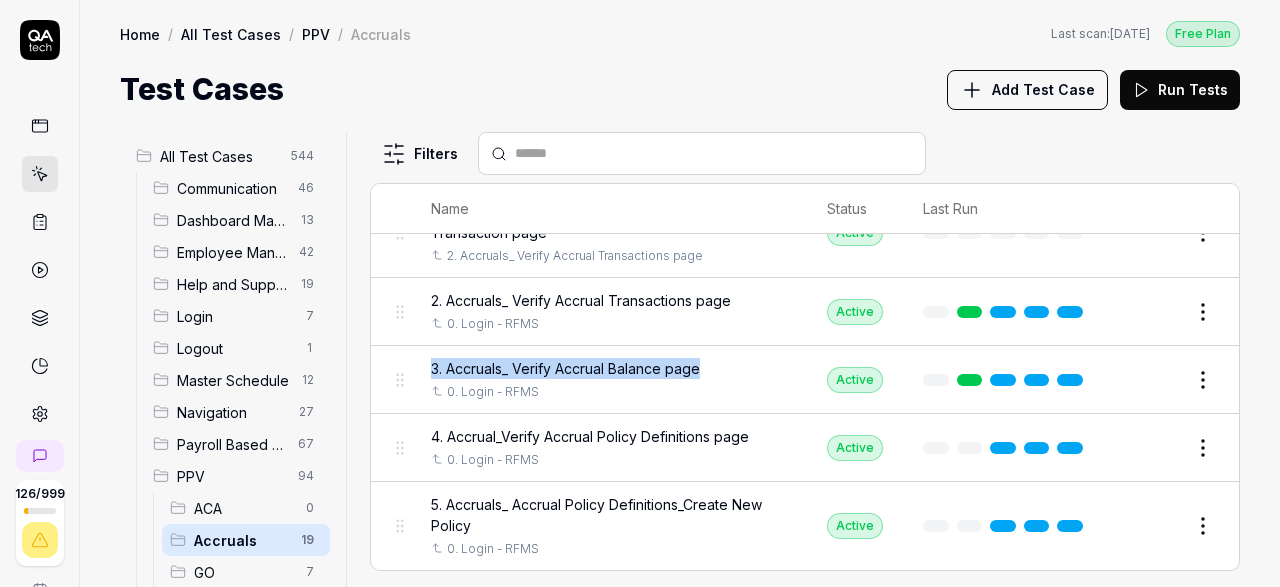 drag, startPoint x: 719, startPoint y: 366, endPoint x: 425, endPoint y: 368, distance: 294.0068 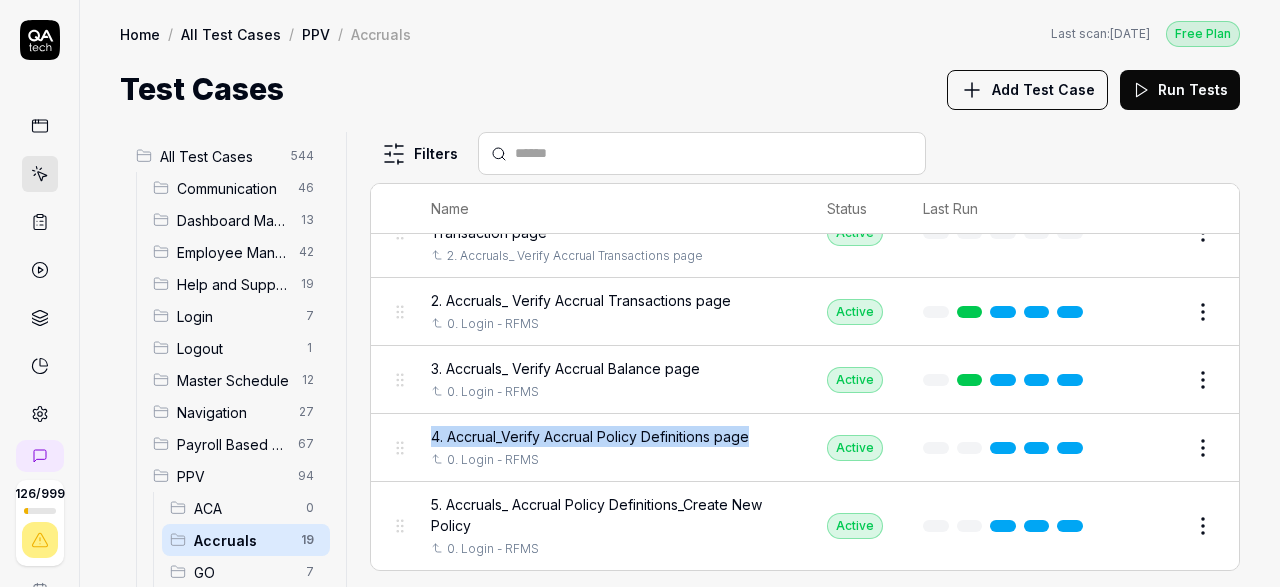 drag, startPoint x: 761, startPoint y: 427, endPoint x: 427, endPoint y: 430, distance: 334.01346 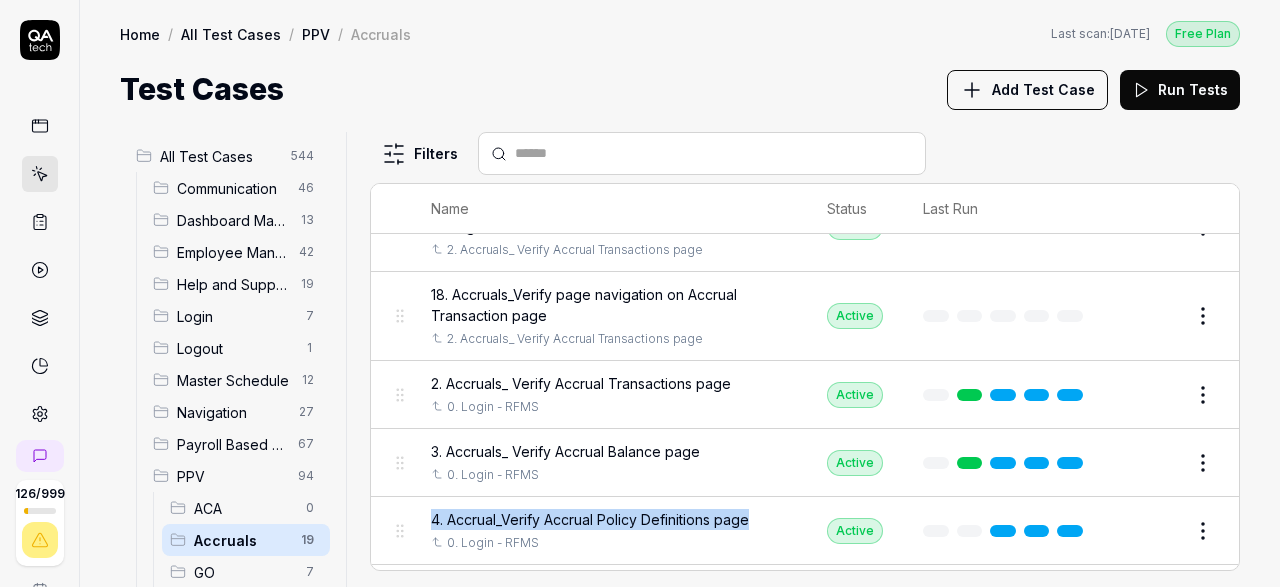 scroll, scrollTop: 812, scrollLeft: 0, axis: vertical 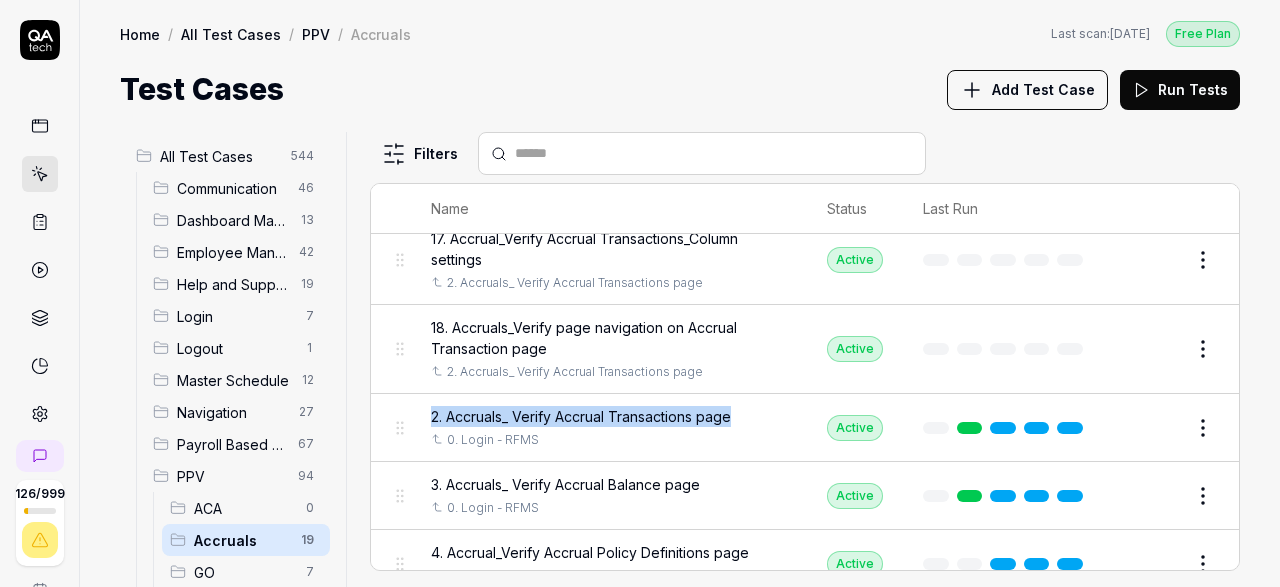 drag, startPoint x: 750, startPoint y: 405, endPoint x: 433, endPoint y: 405, distance: 317 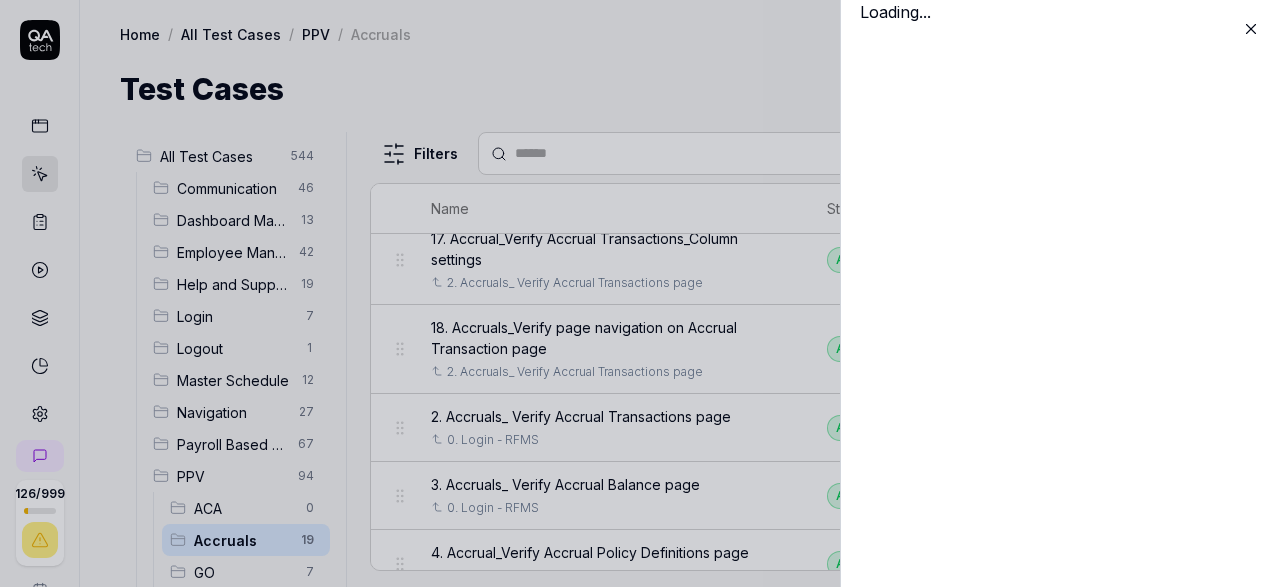 type 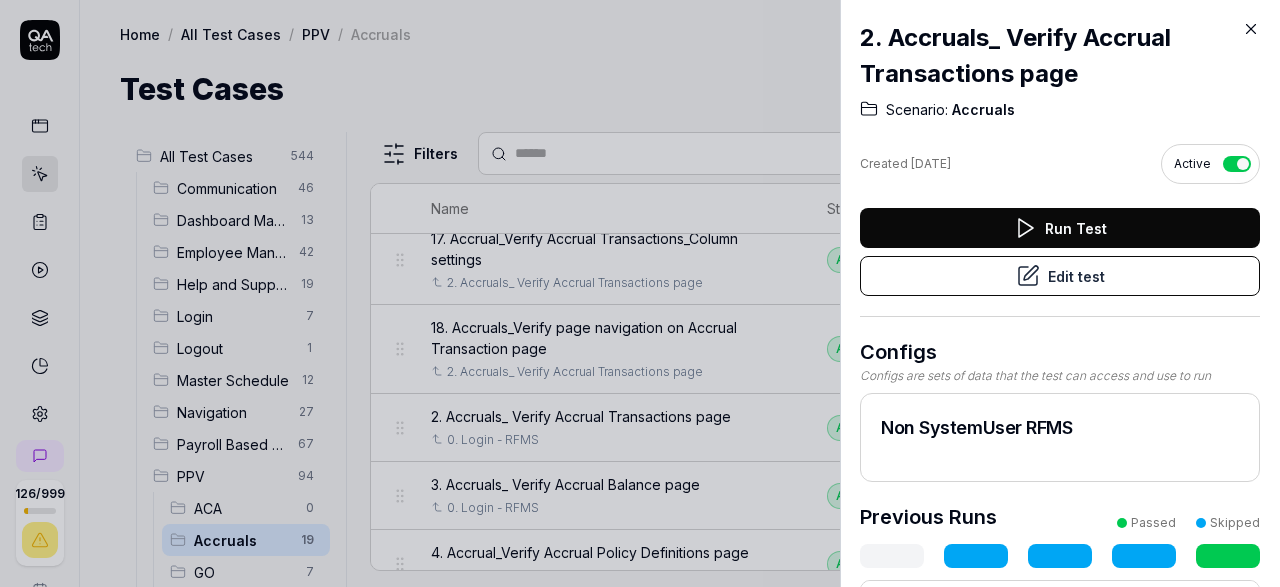 drag, startPoint x: 1081, startPoint y: 75, endPoint x: 842, endPoint y: 46, distance: 240.75299 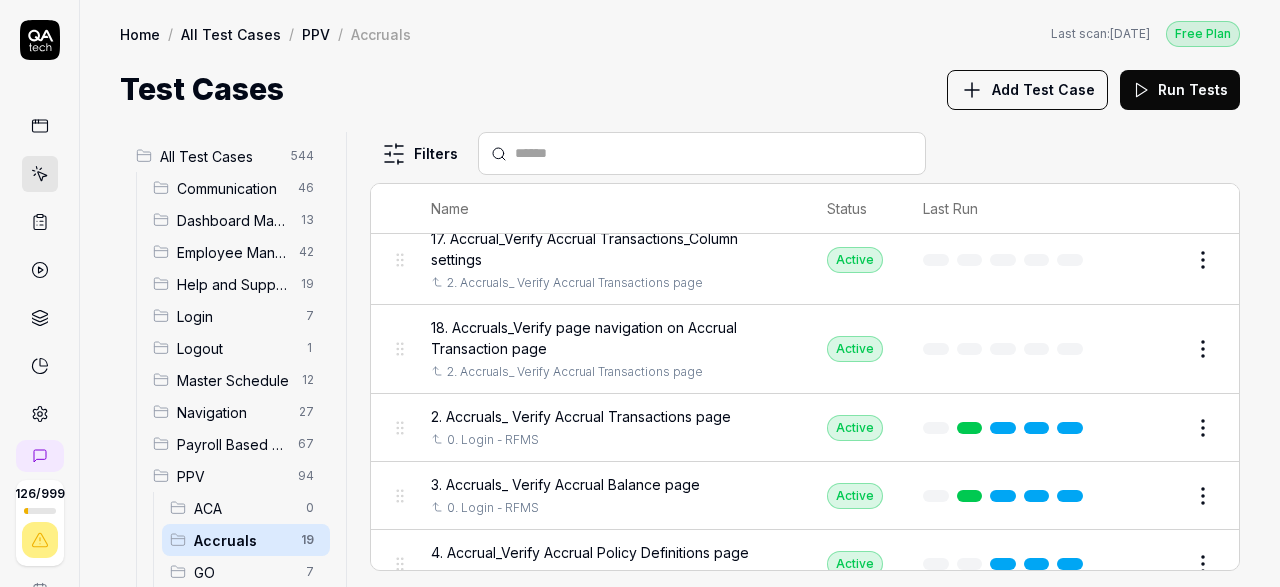 scroll, scrollTop: 812, scrollLeft: 0, axis: vertical 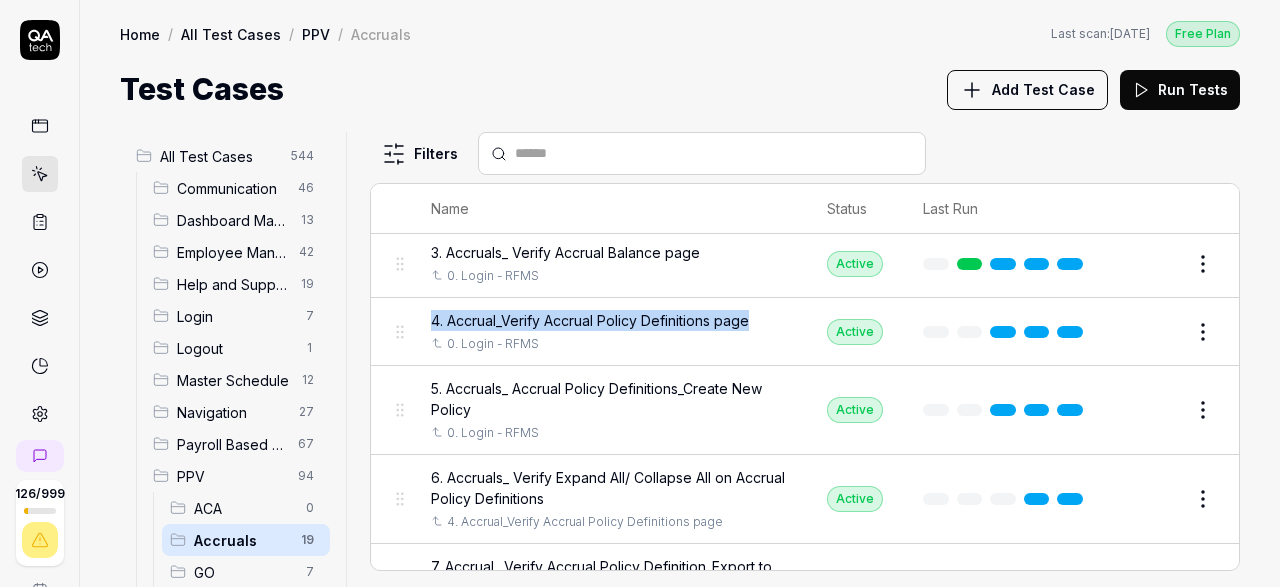 drag, startPoint x: 757, startPoint y: 317, endPoint x: 430, endPoint y: 320, distance: 327.01376 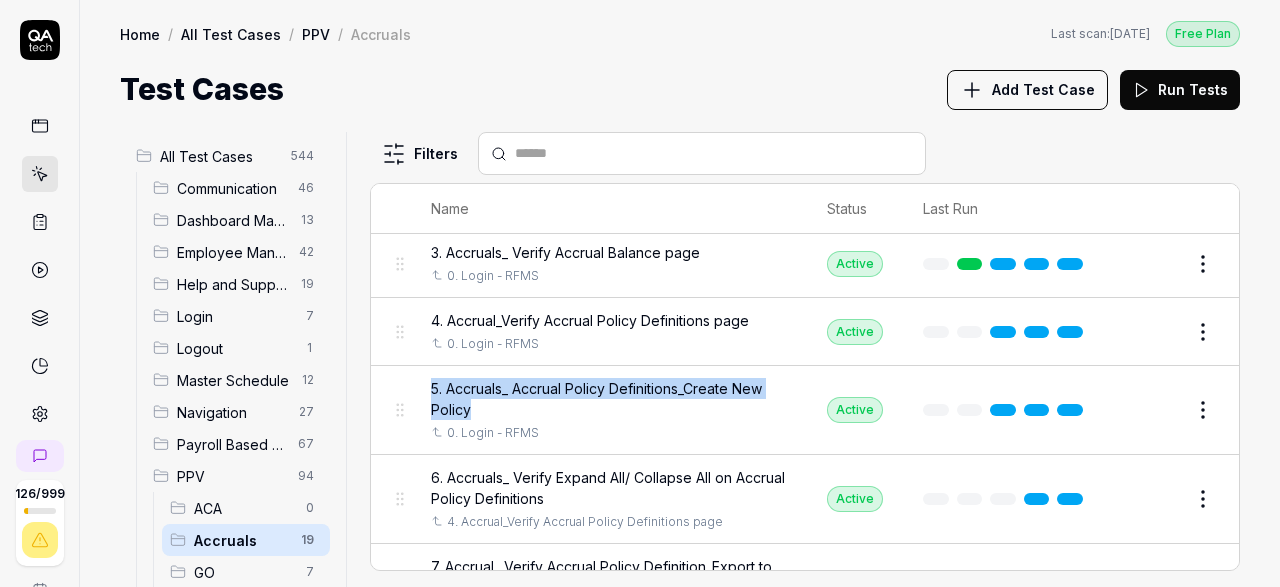 drag, startPoint x: 480, startPoint y: 407, endPoint x: 431, endPoint y: 387, distance: 52.924473 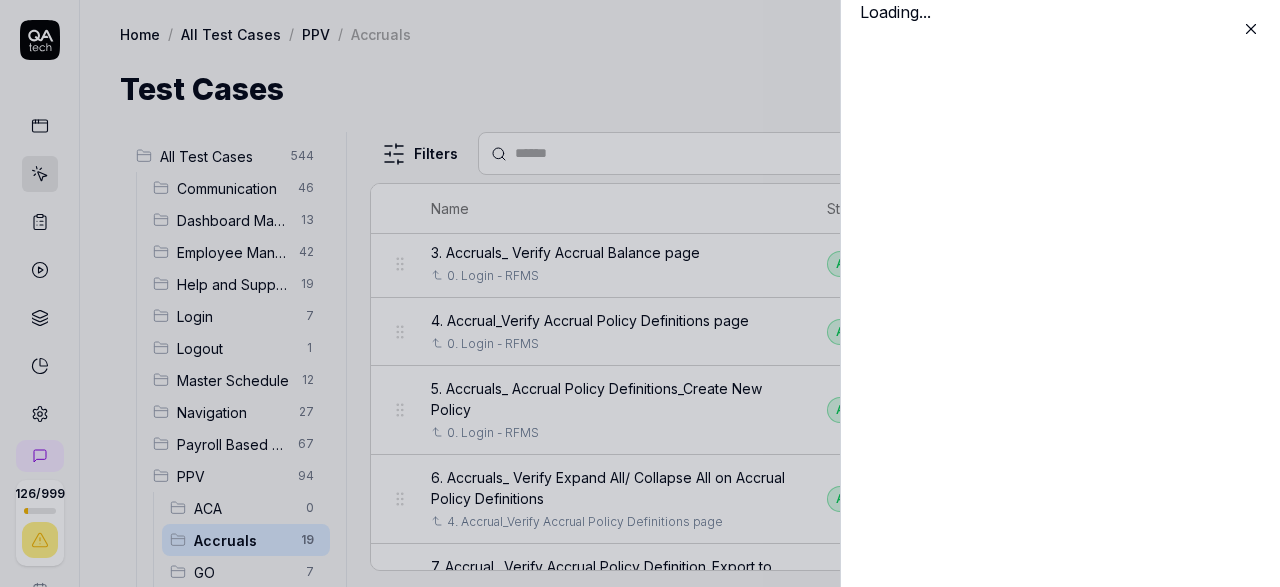 scroll, scrollTop: 1044, scrollLeft: 0, axis: vertical 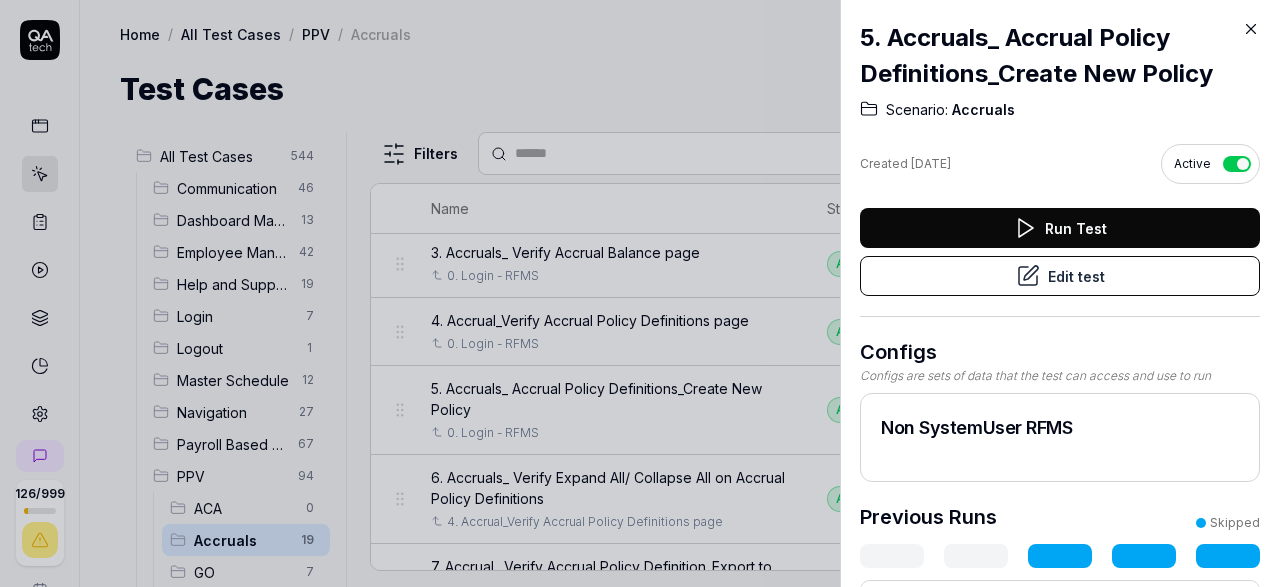 type 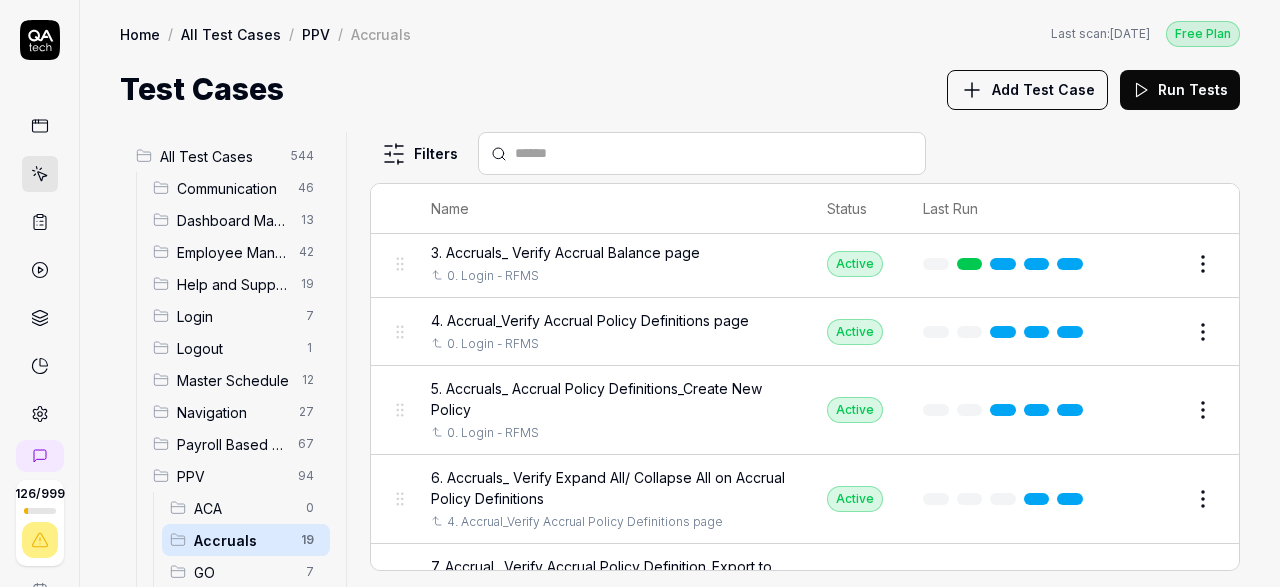 scroll, scrollTop: 1044, scrollLeft: 0, axis: vertical 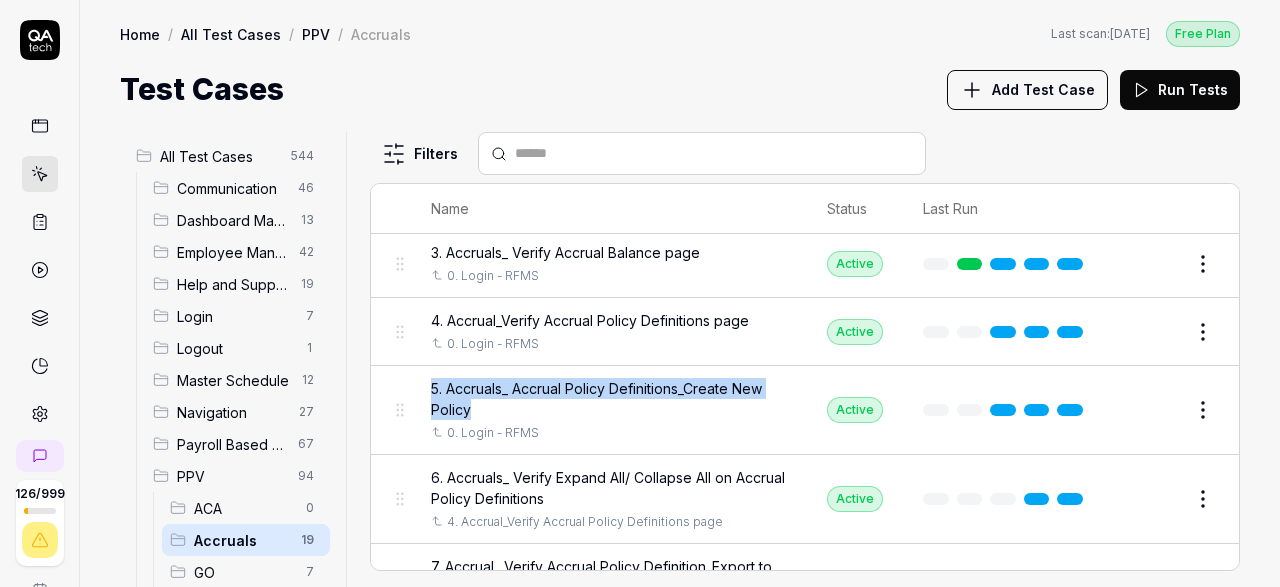 drag, startPoint x: 481, startPoint y: 407, endPoint x: 421, endPoint y: 387, distance: 63.245552 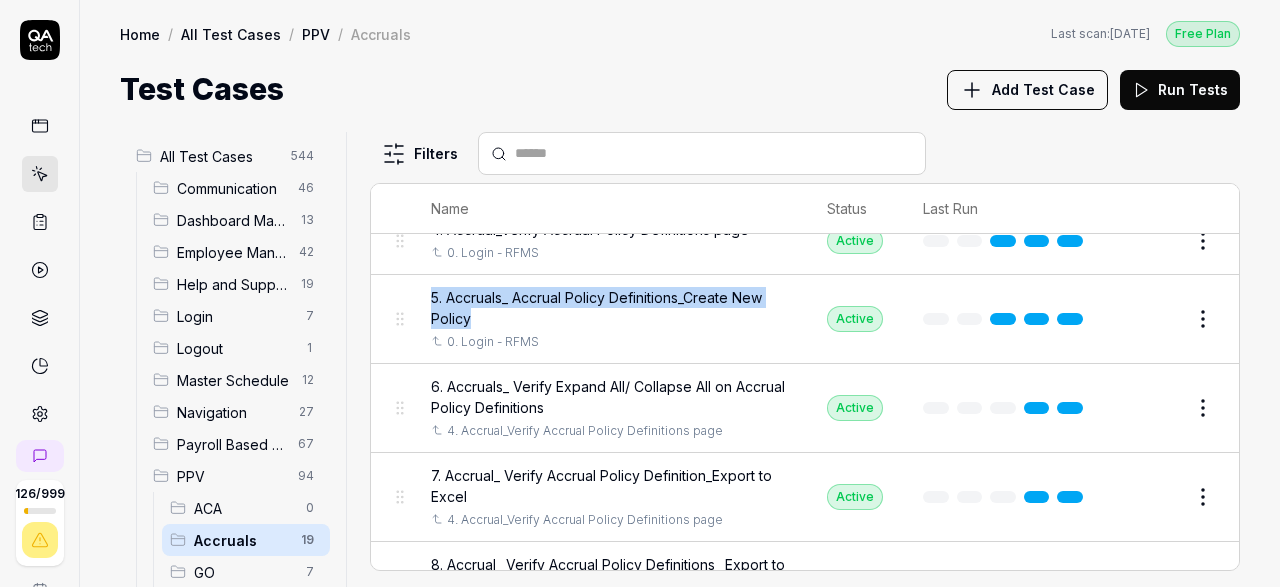 scroll, scrollTop: 1160, scrollLeft: 0, axis: vertical 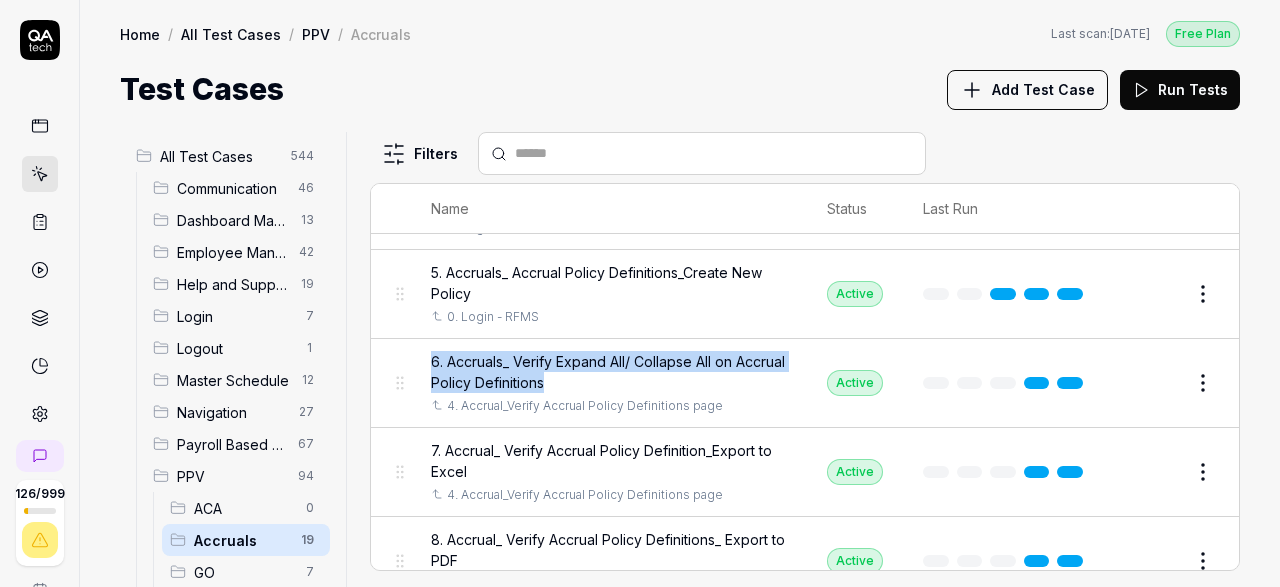 drag, startPoint x: 557, startPoint y: 379, endPoint x: 430, endPoint y: 361, distance: 128.26924 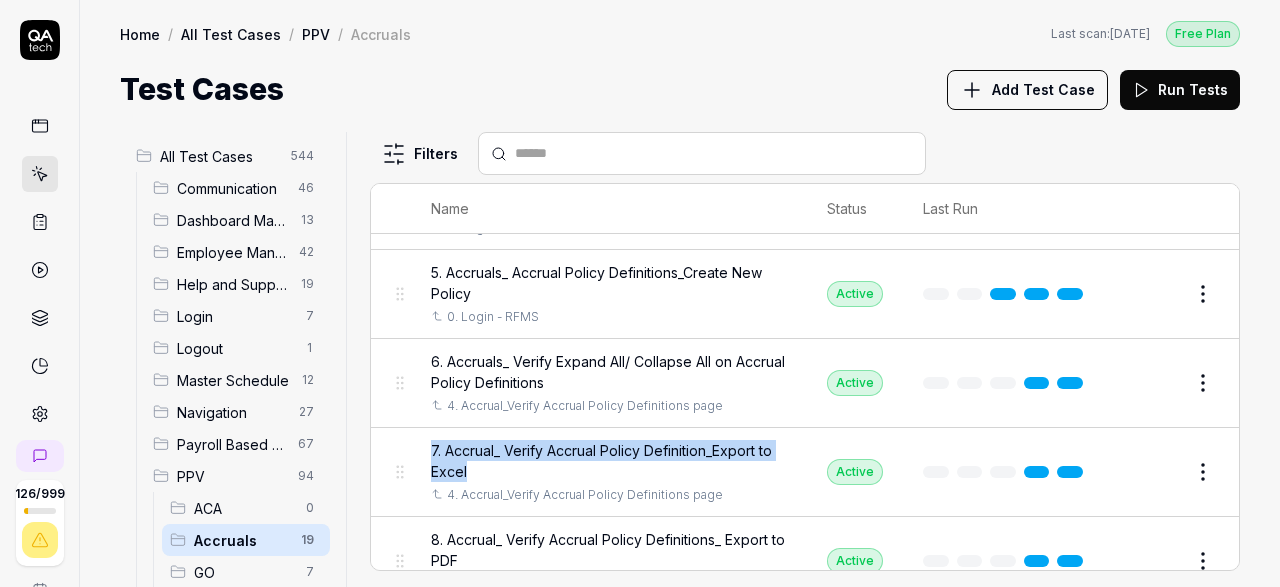 drag, startPoint x: 479, startPoint y: 470, endPoint x: 422, endPoint y: 449, distance: 60.74537 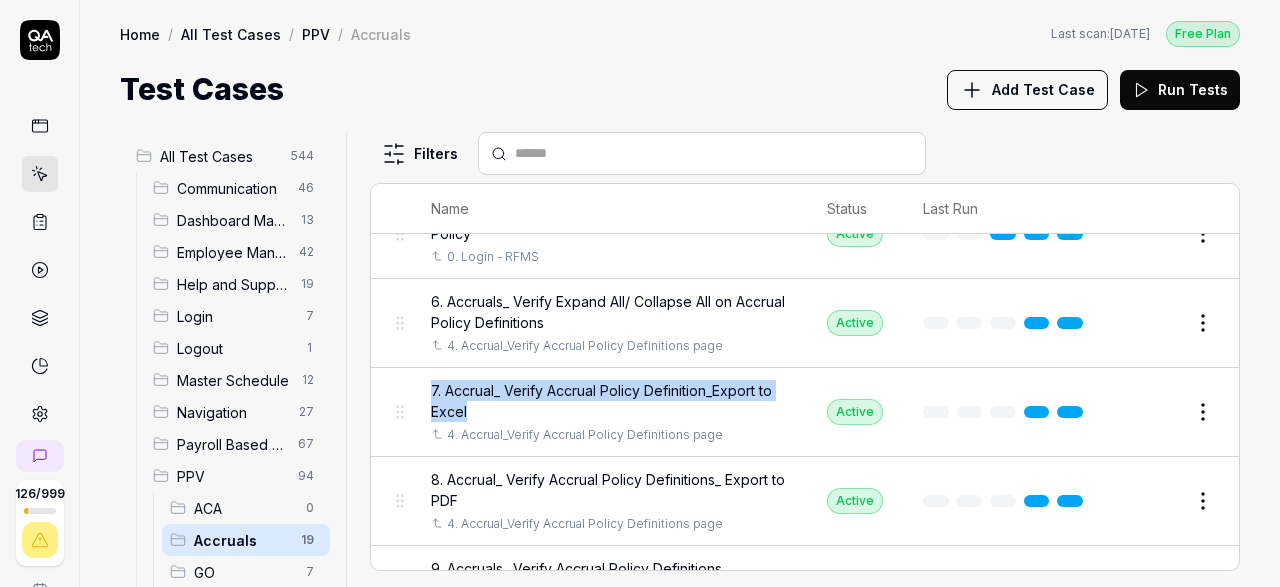 scroll, scrollTop: 1275, scrollLeft: 0, axis: vertical 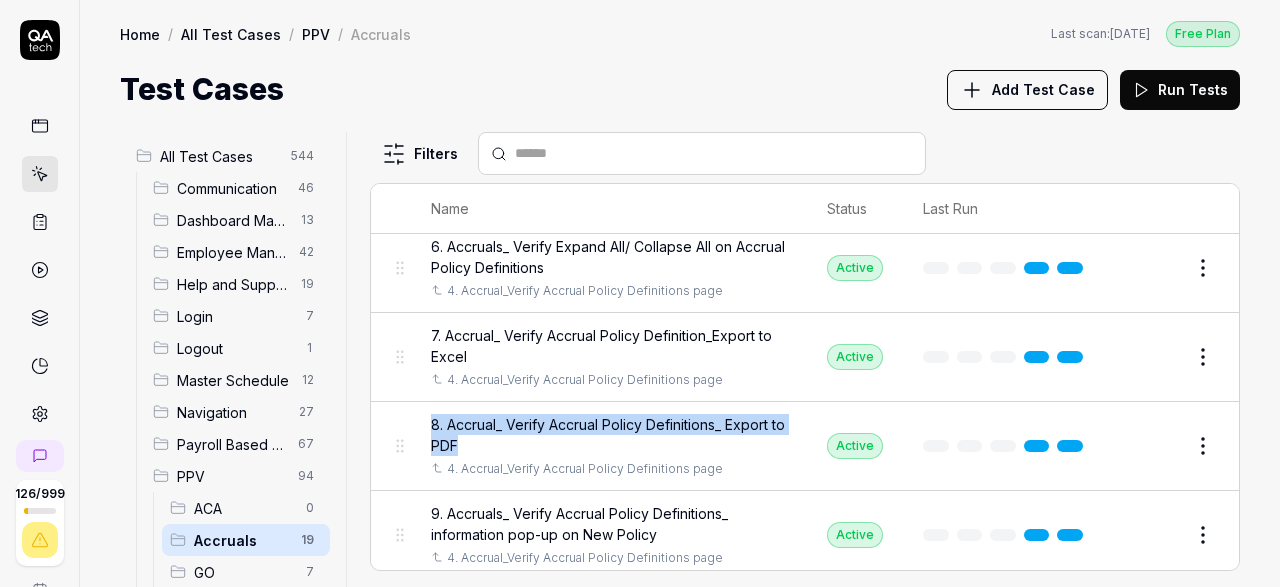 drag, startPoint x: 467, startPoint y: 442, endPoint x: 418, endPoint y: 419, distance: 54.129475 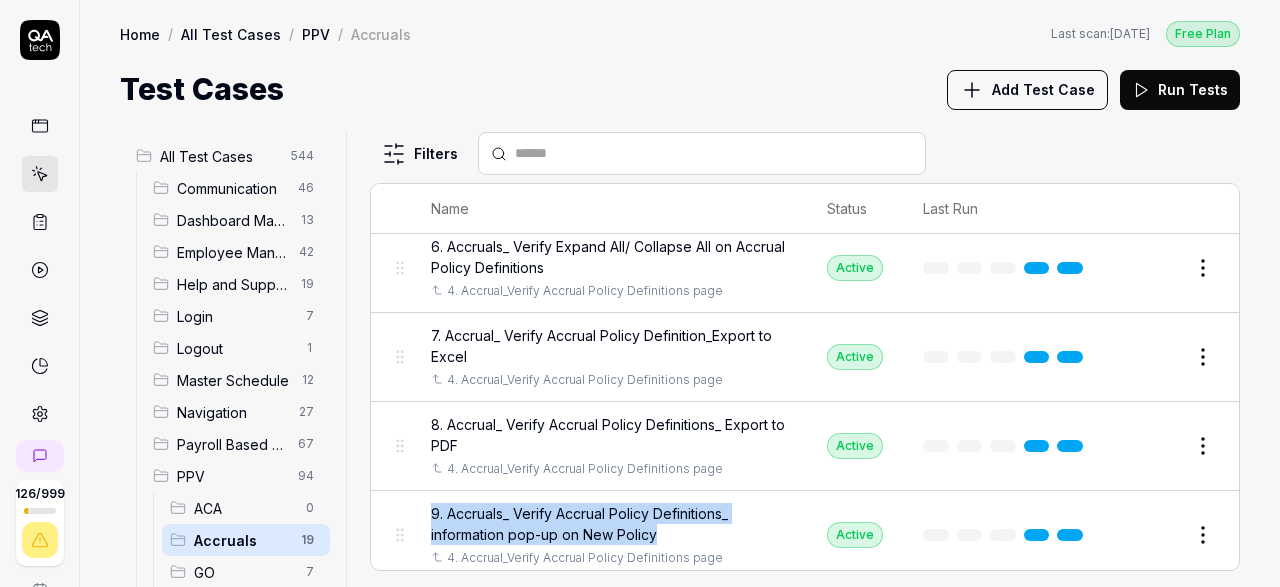 drag, startPoint x: 671, startPoint y: 525, endPoint x: 431, endPoint y: 501, distance: 241.19702 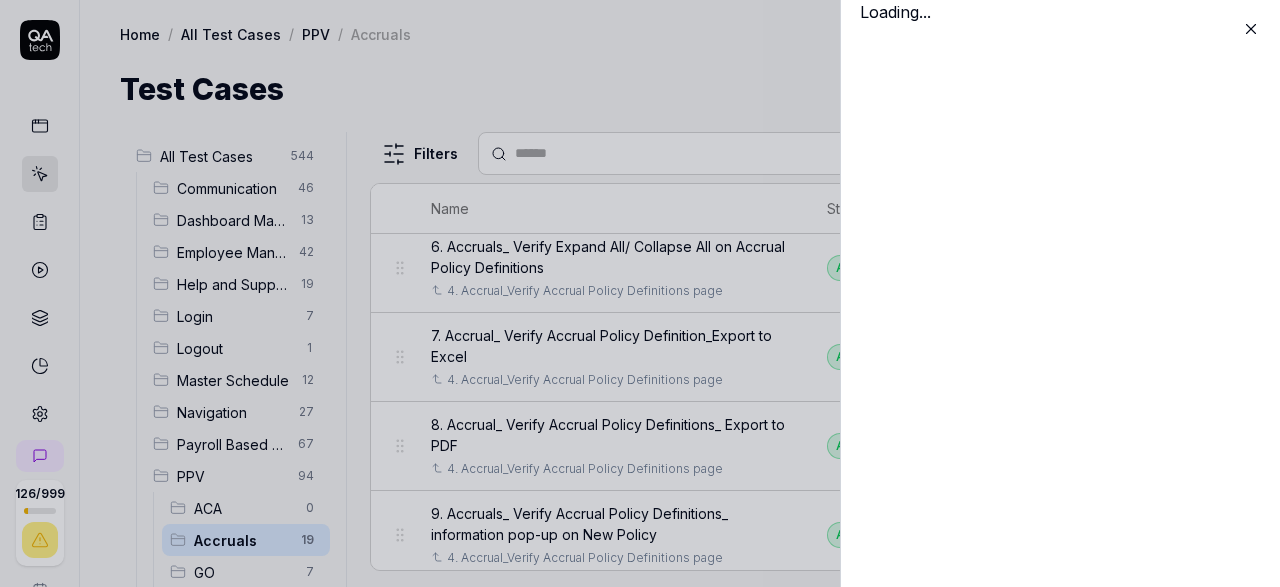 scroll, scrollTop: 1275, scrollLeft: 0, axis: vertical 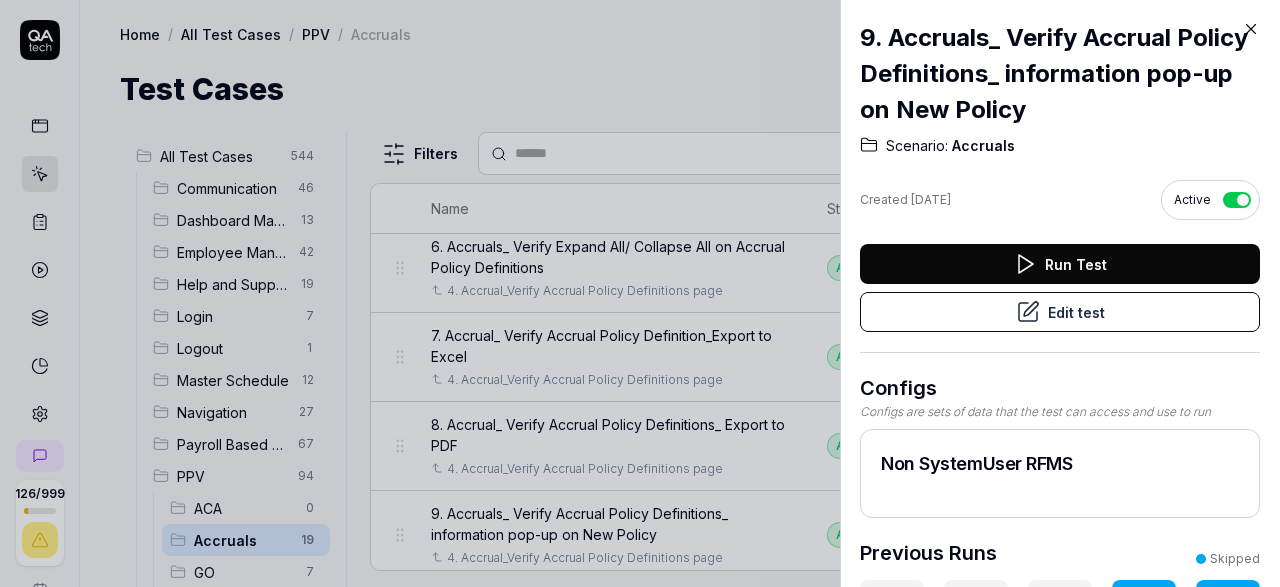 type 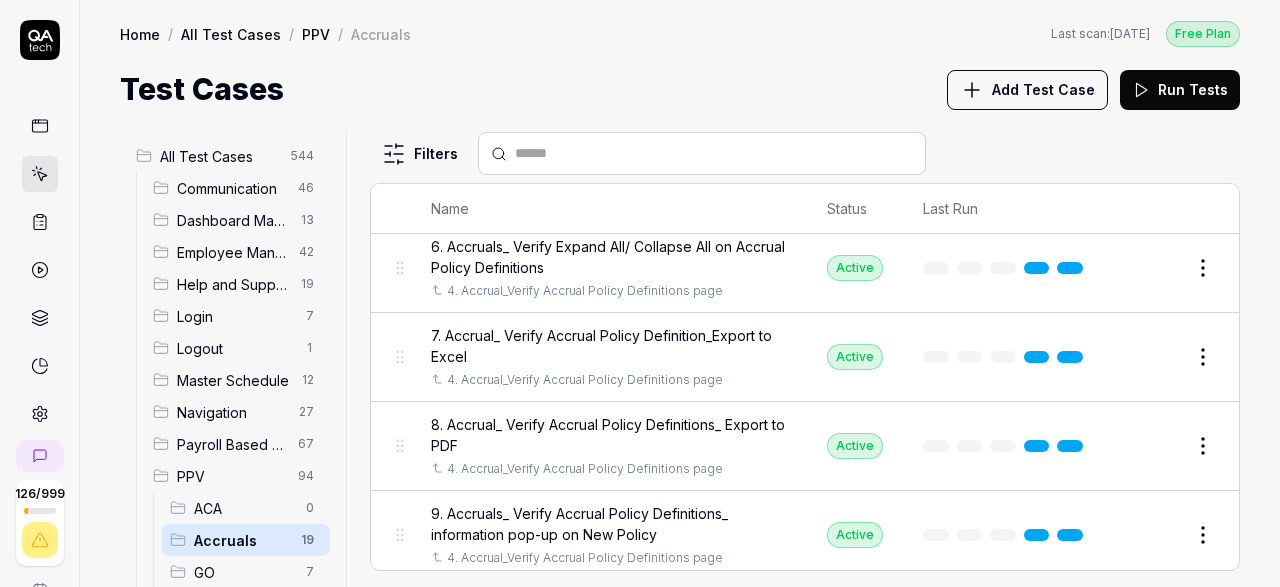 scroll, scrollTop: 1275, scrollLeft: 0, axis: vertical 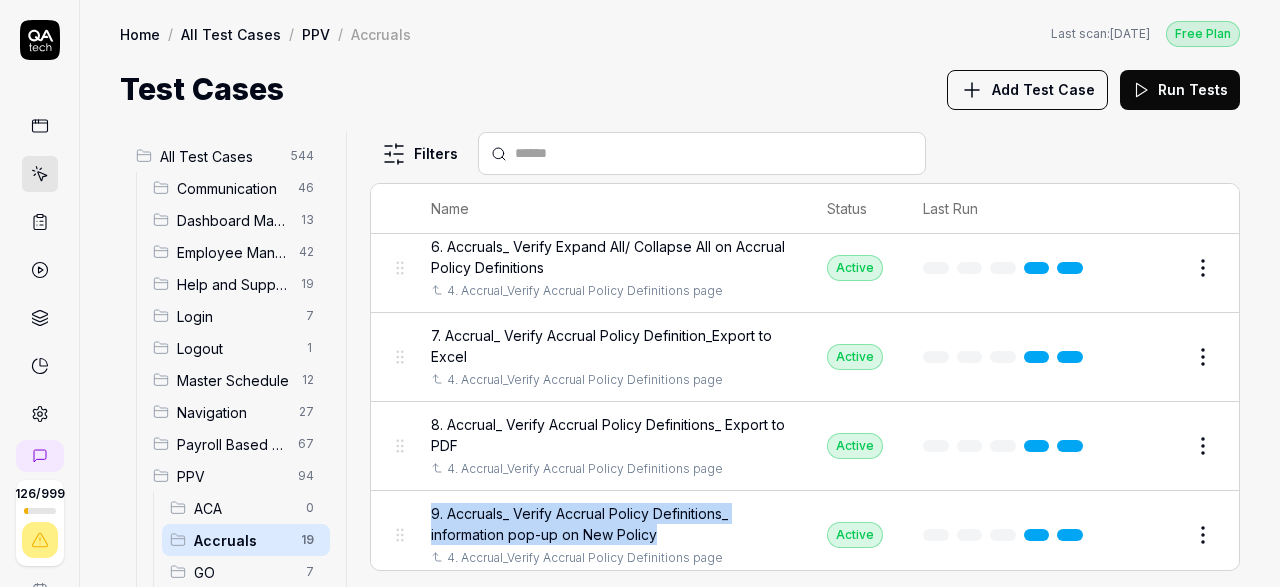 drag, startPoint x: 657, startPoint y: 531, endPoint x: 426, endPoint y: 506, distance: 232.34888 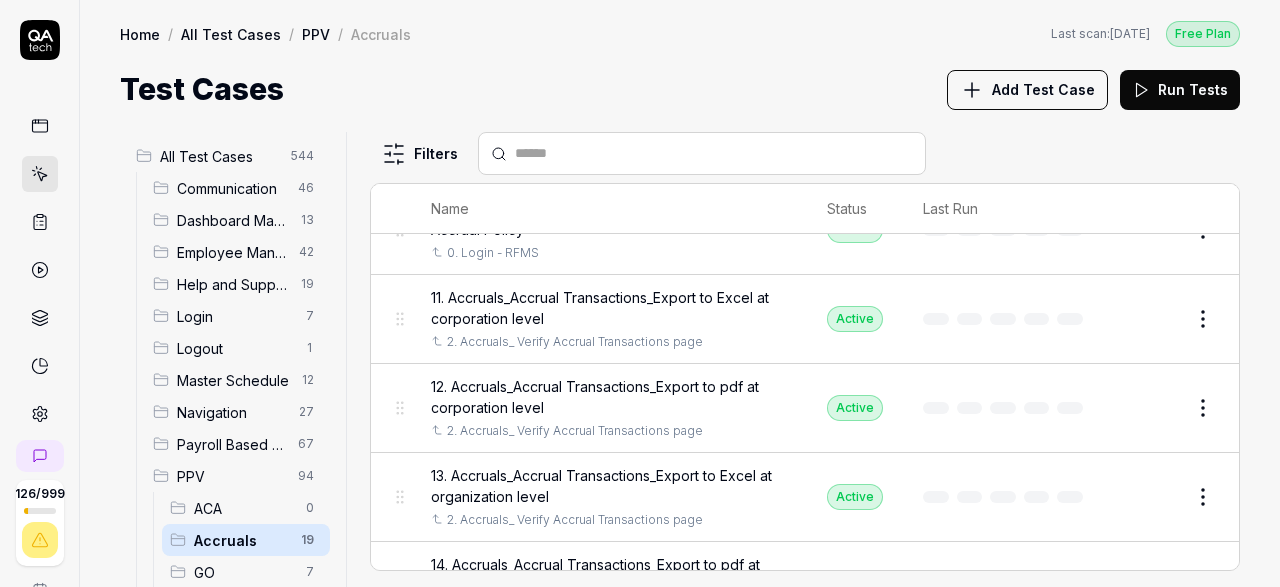 scroll, scrollTop: 115, scrollLeft: 0, axis: vertical 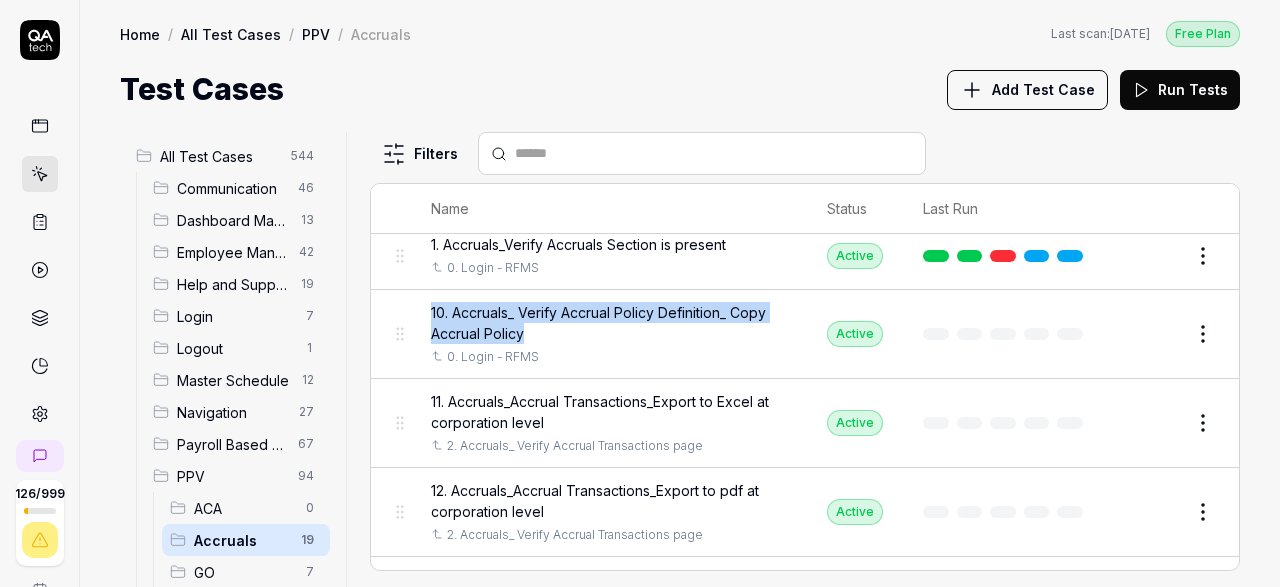 drag, startPoint x: 533, startPoint y: 337, endPoint x: 427, endPoint y: 310, distance: 109.38464 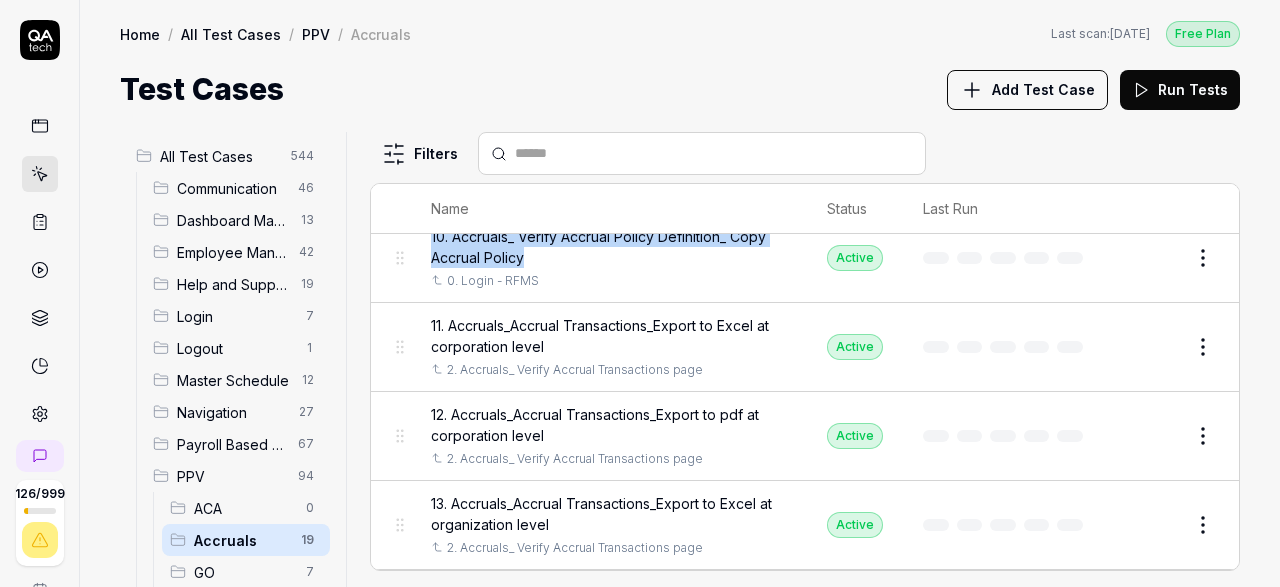 scroll, scrollTop: 231, scrollLeft: 0, axis: vertical 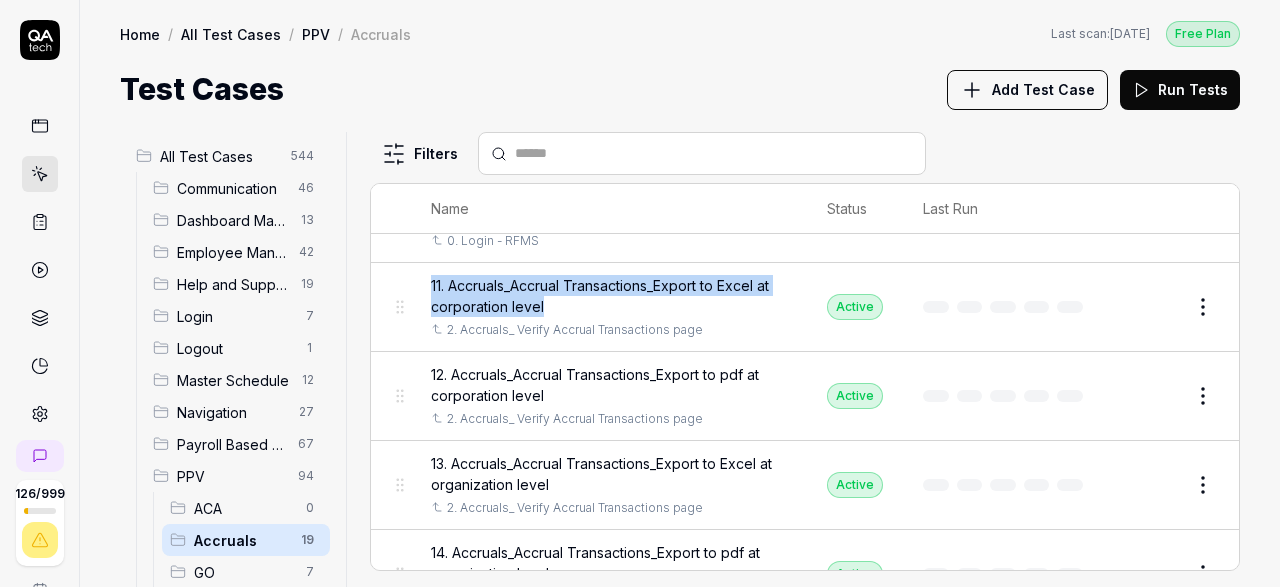 drag, startPoint x: 554, startPoint y: 307, endPoint x: 429, endPoint y: 281, distance: 127.67537 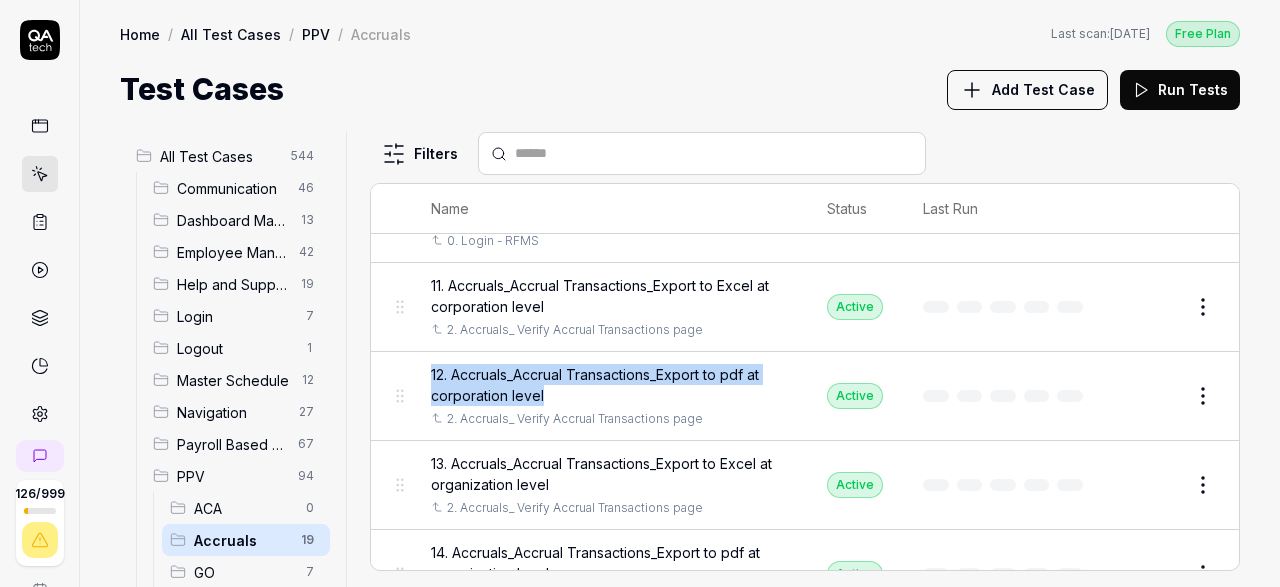 drag, startPoint x: 545, startPoint y: 393, endPoint x: 415, endPoint y: 362, distance: 133.64505 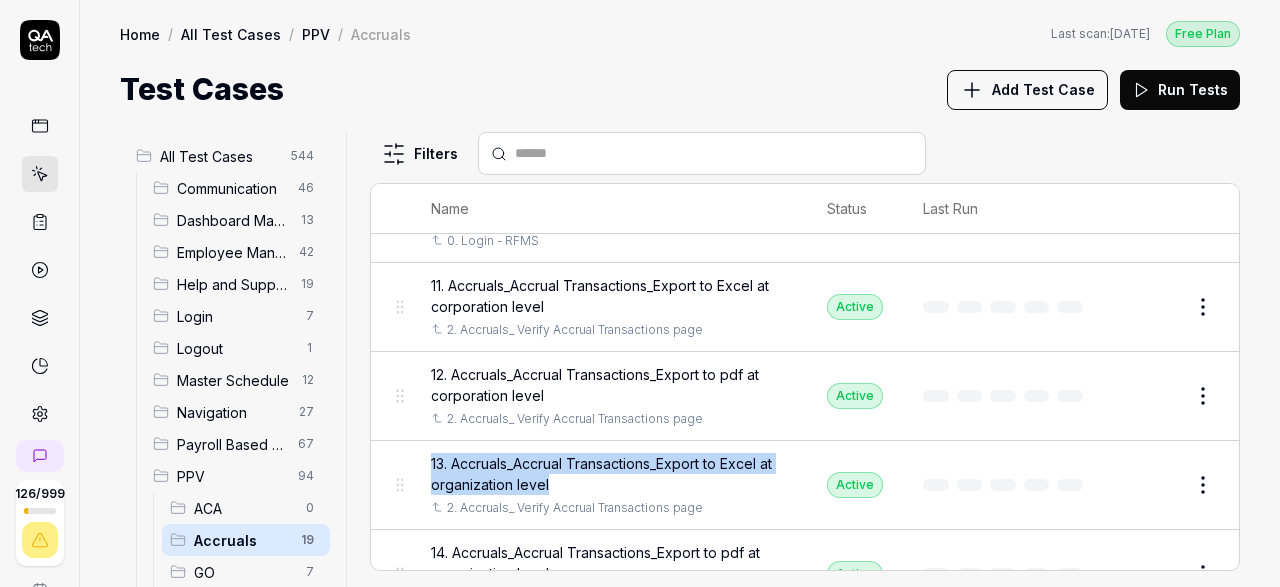 drag, startPoint x: 561, startPoint y: 485, endPoint x: 427, endPoint y: 464, distance: 135.63554 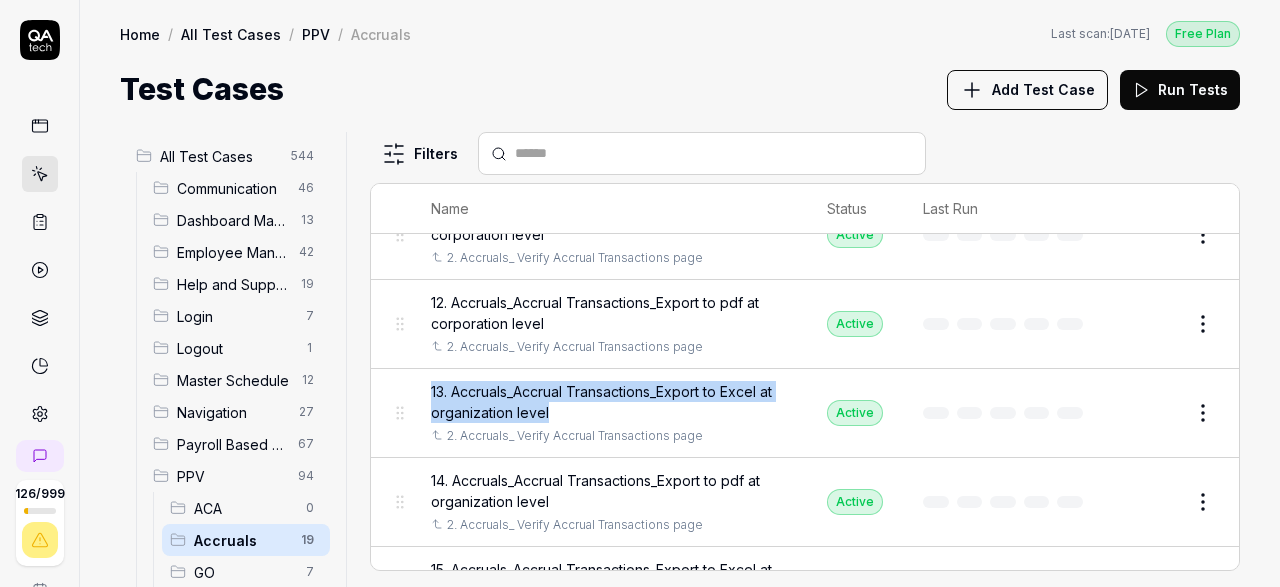 scroll, scrollTop: 347, scrollLeft: 0, axis: vertical 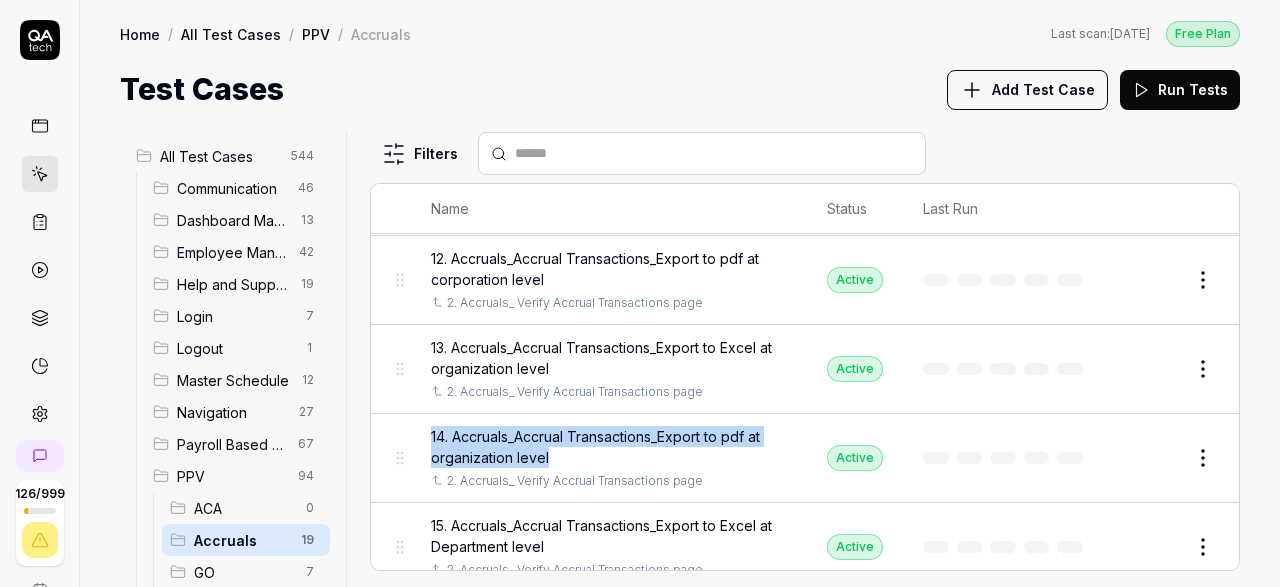 drag, startPoint x: 553, startPoint y: 459, endPoint x: 427, endPoint y: 431, distance: 129.07362 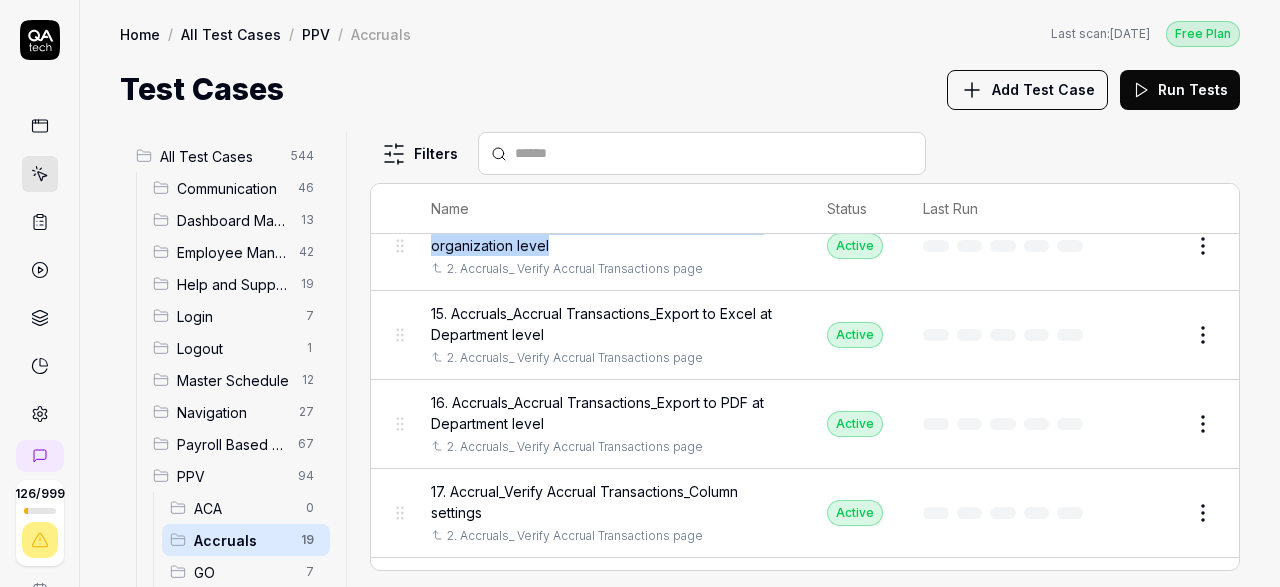 scroll, scrollTop: 579, scrollLeft: 0, axis: vertical 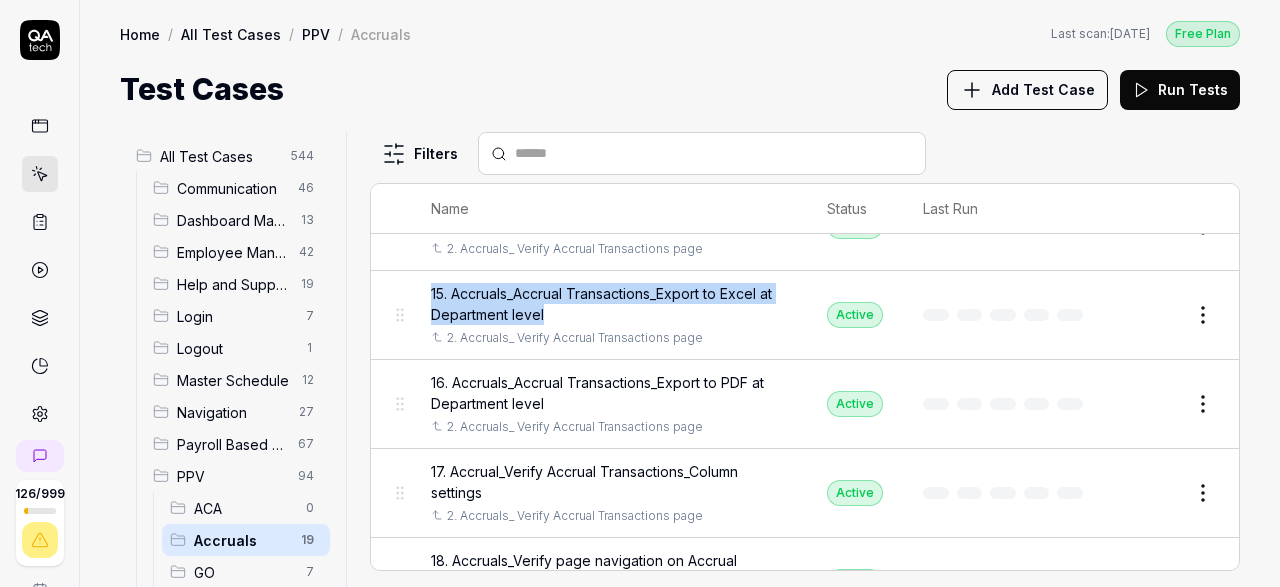 drag, startPoint x: 565, startPoint y: 314, endPoint x: 427, endPoint y: 295, distance: 139.30183 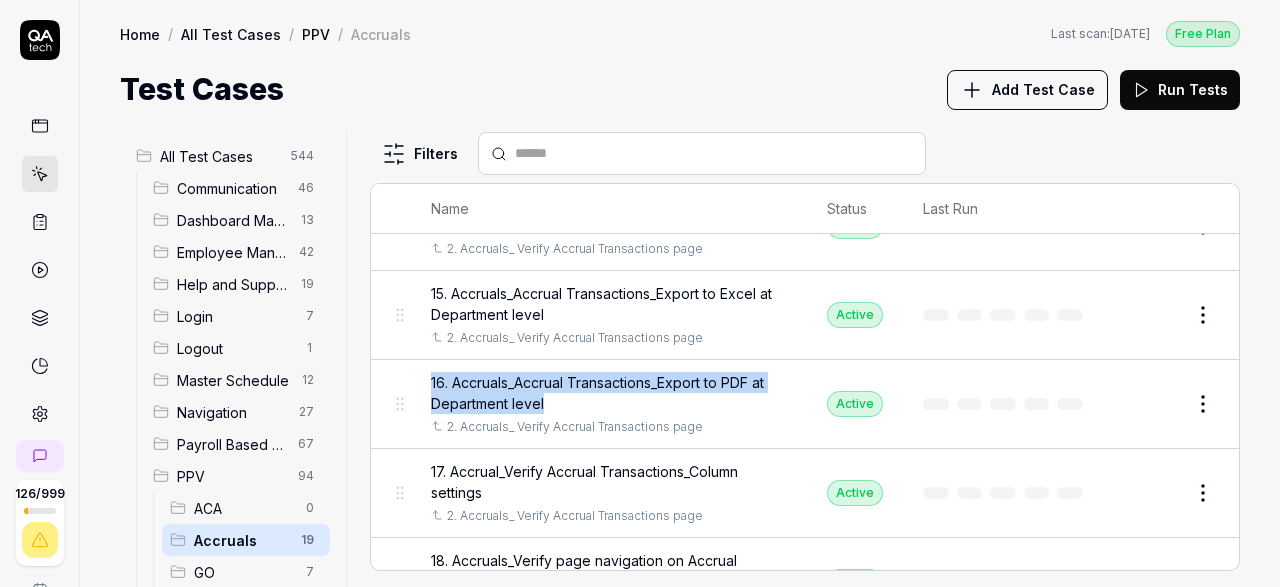 drag, startPoint x: 560, startPoint y: 406, endPoint x: 423, endPoint y: 379, distance: 139.63524 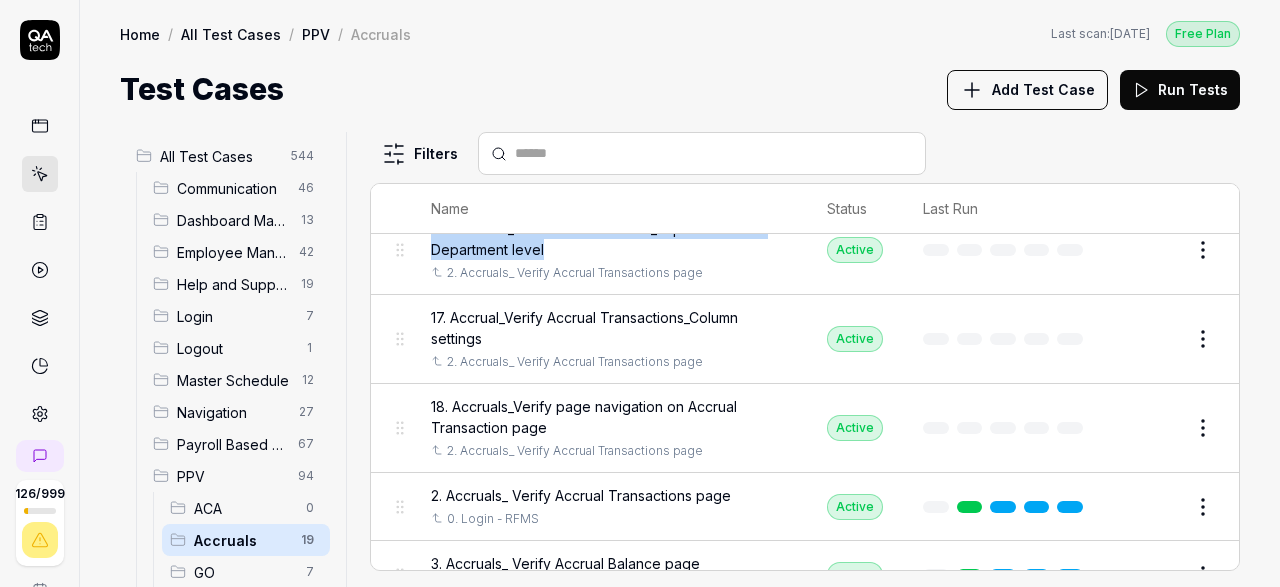 scroll, scrollTop: 695, scrollLeft: 0, axis: vertical 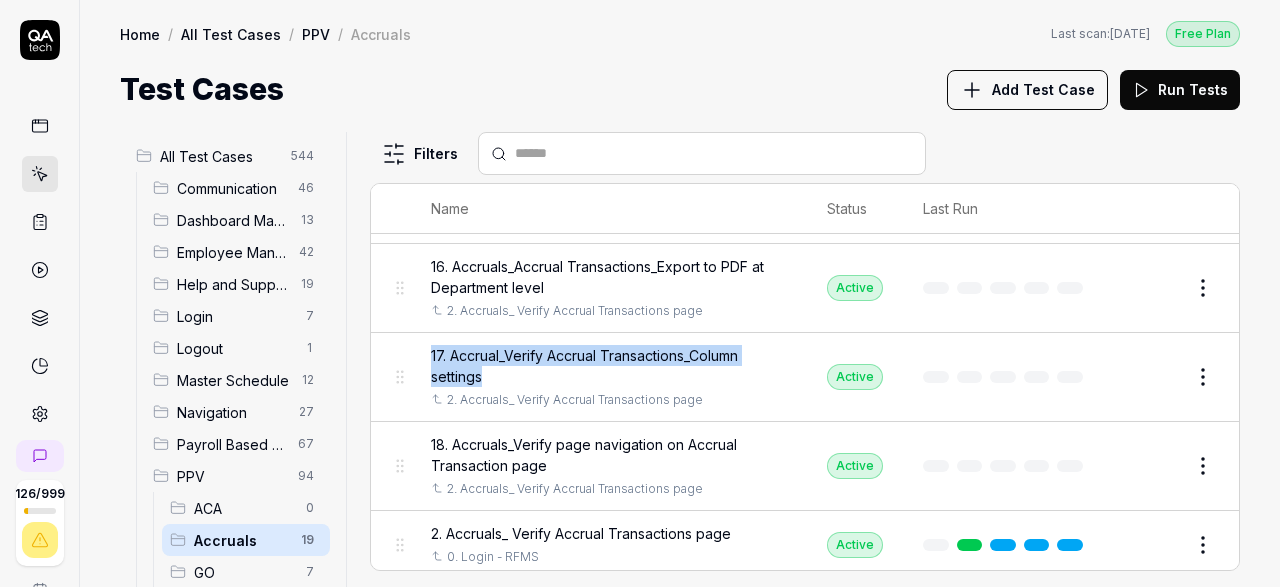 drag, startPoint x: 487, startPoint y: 381, endPoint x: 413, endPoint y: 357, distance: 77.7946 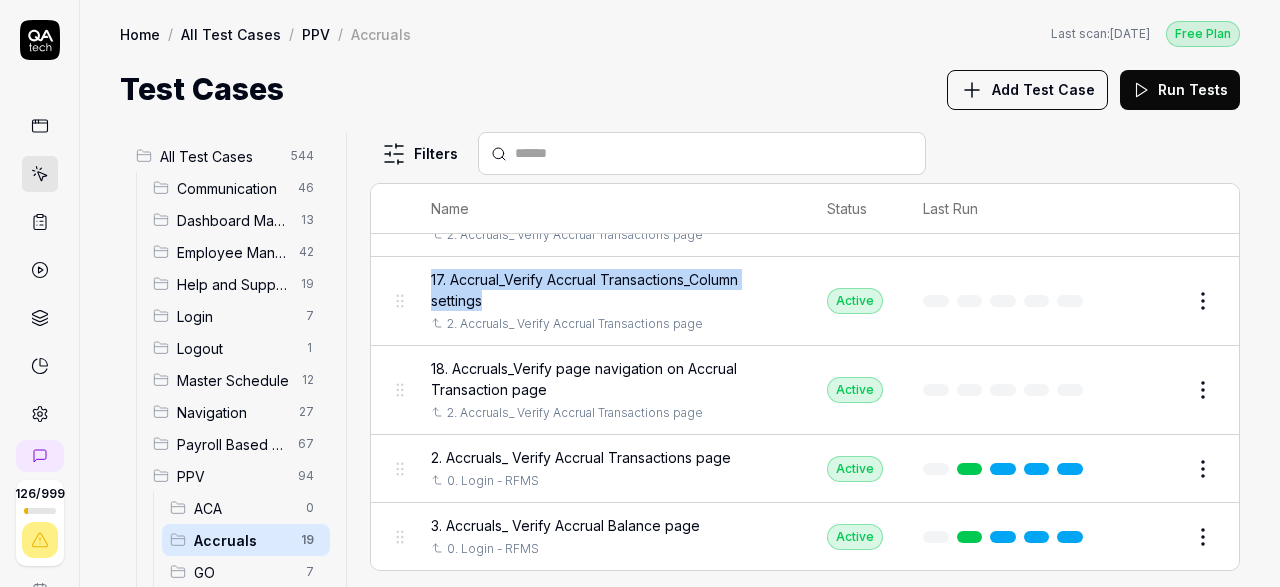 scroll, scrollTop: 811, scrollLeft: 0, axis: vertical 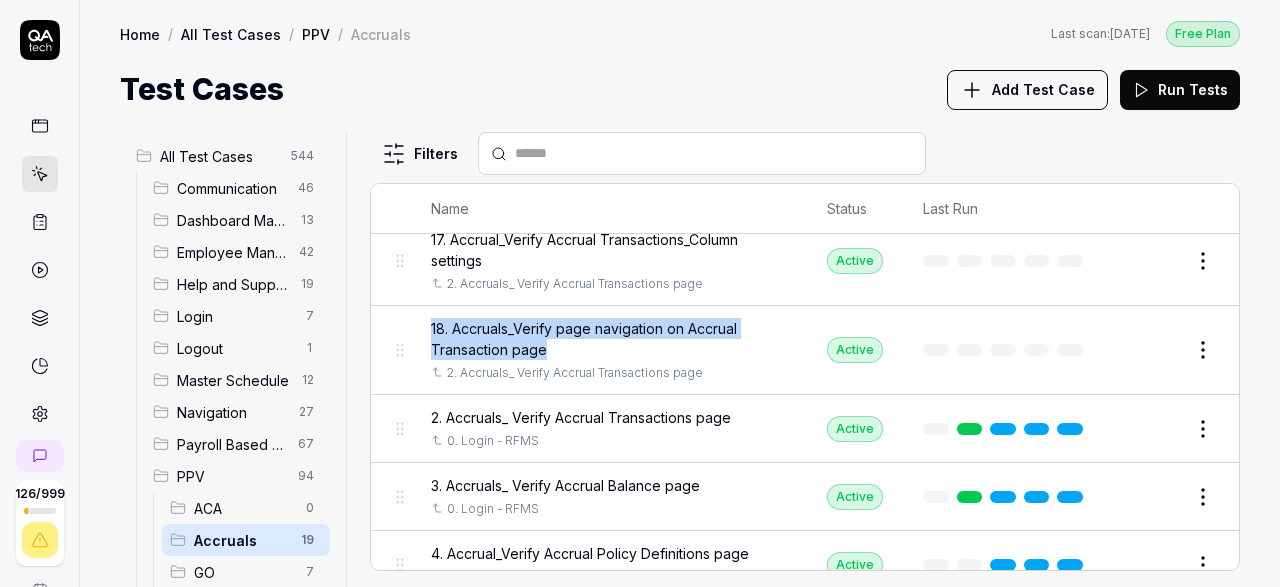 drag, startPoint x: 561, startPoint y: 348, endPoint x: 425, endPoint y: 319, distance: 139.05754 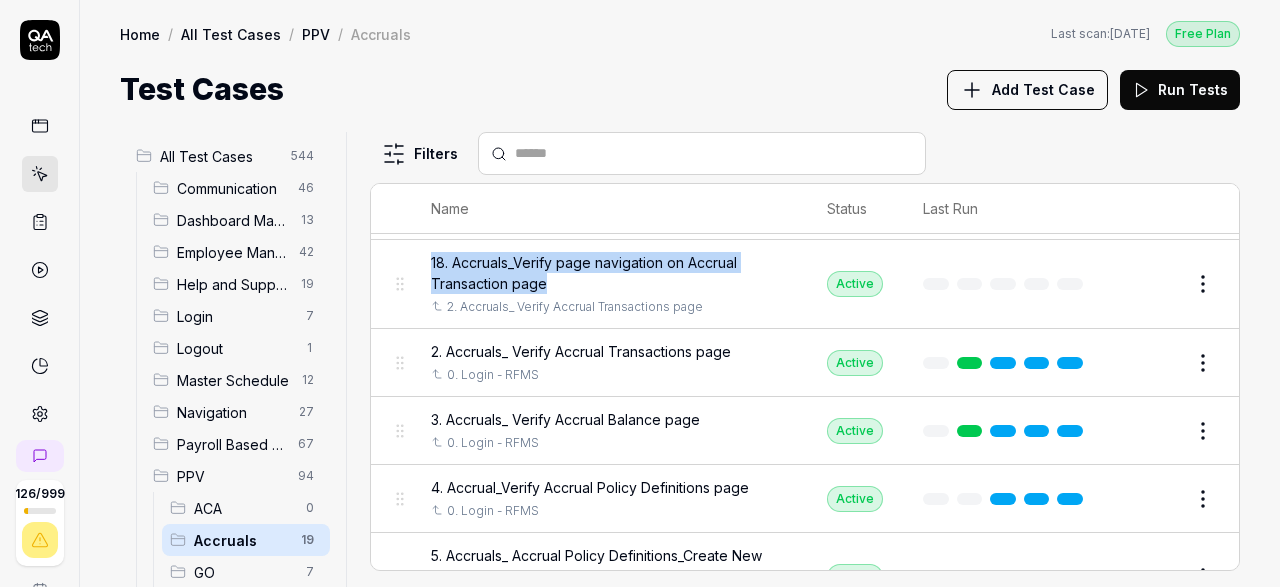 scroll, scrollTop: 927, scrollLeft: 0, axis: vertical 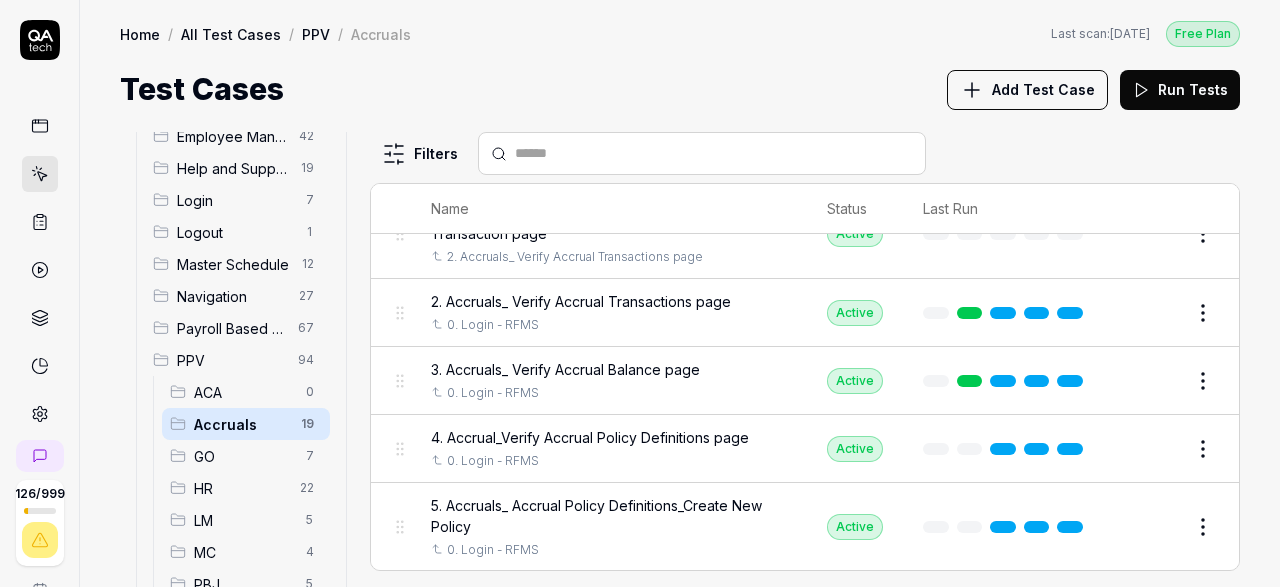 click on "GO" at bounding box center [244, 456] 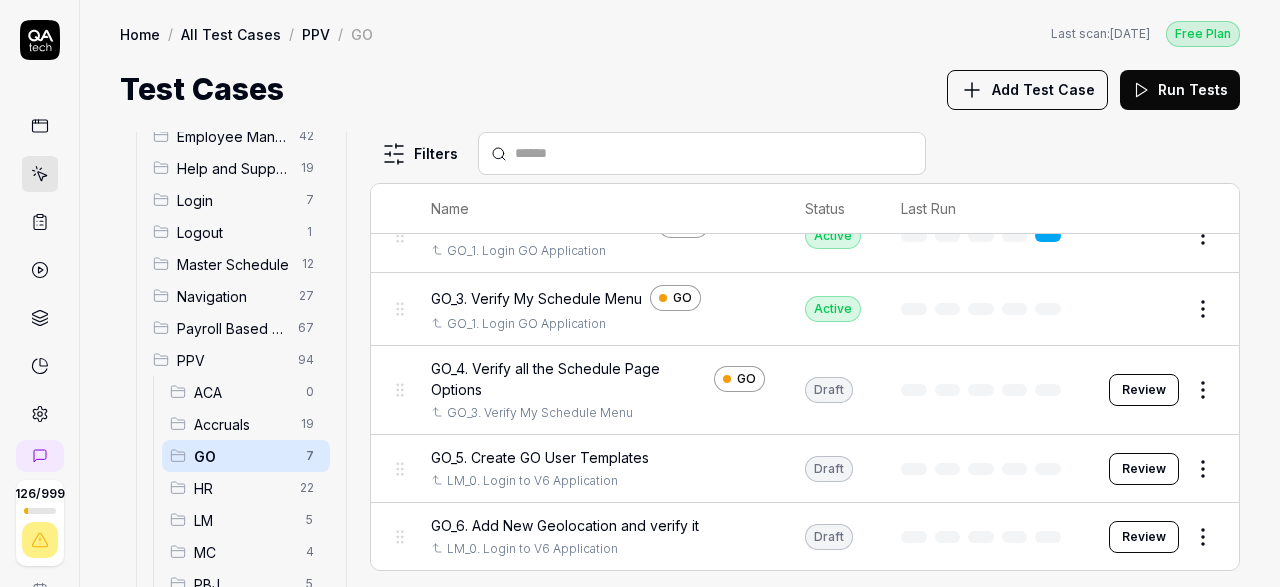 scroll, scrollTop: 203, scrollLeft: 0, axis: vertical 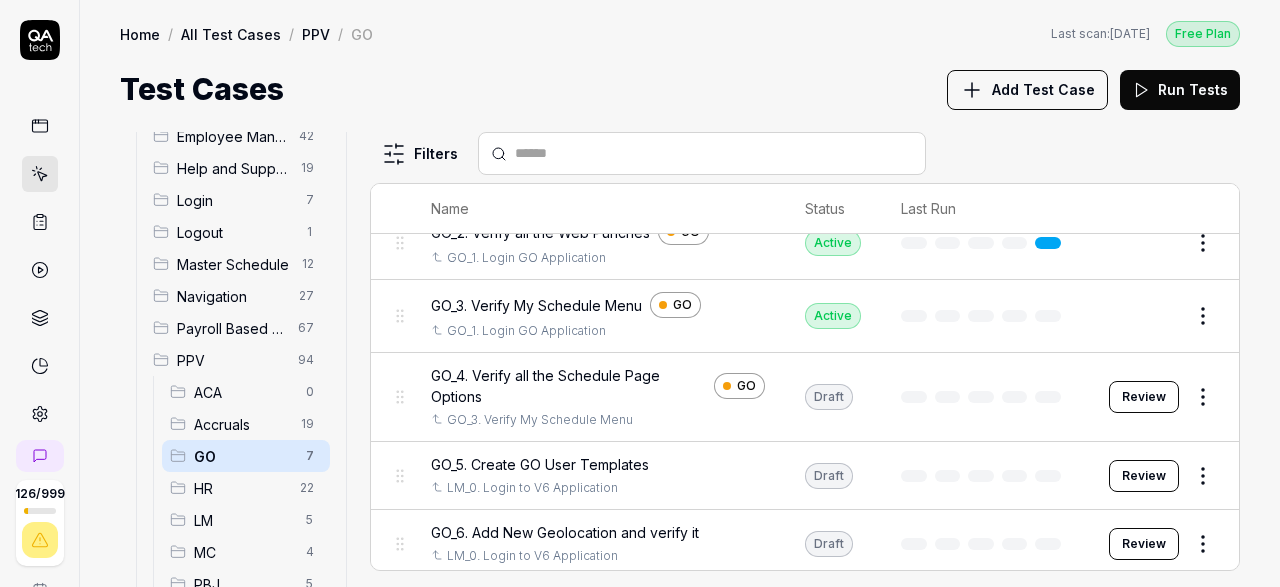 click on "Accruals" at bounding box center [241, 424] 